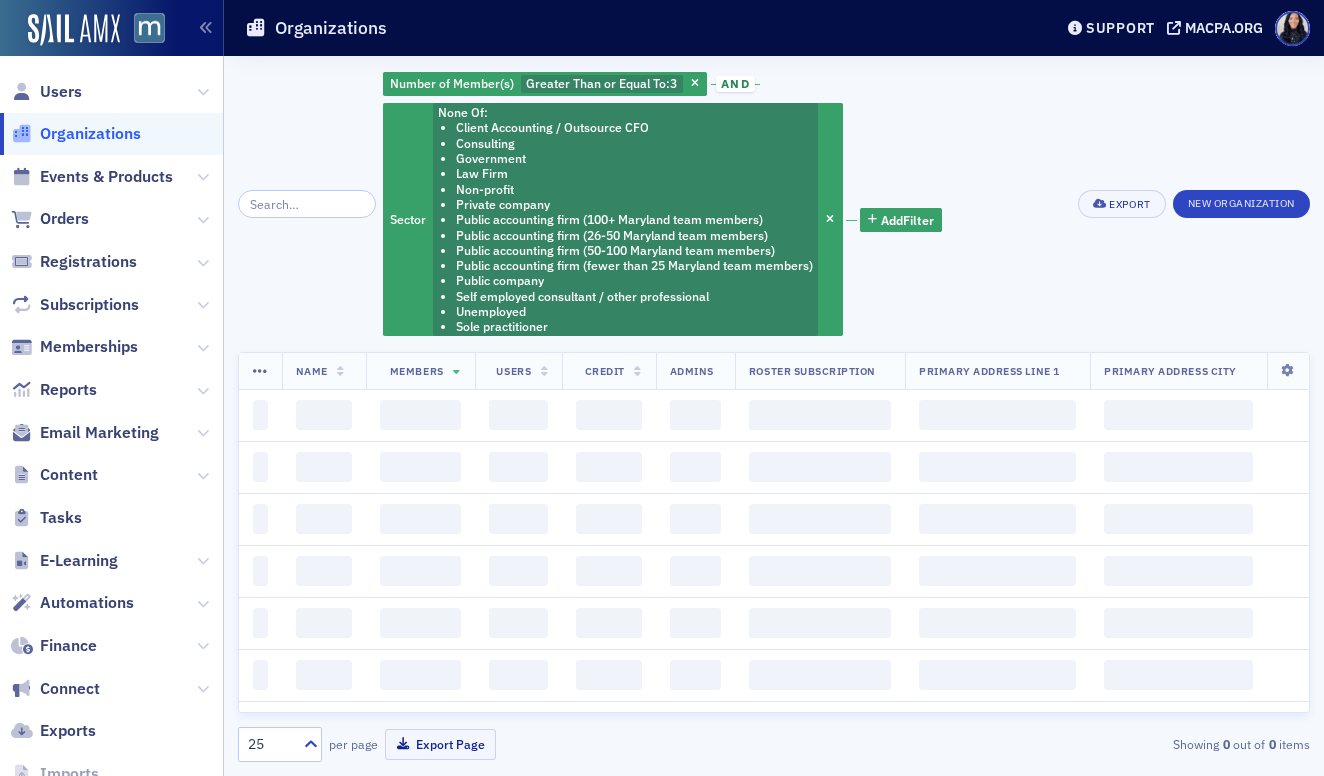 scroll, scrollTop: 0, scrollLeft: 0, axis: both 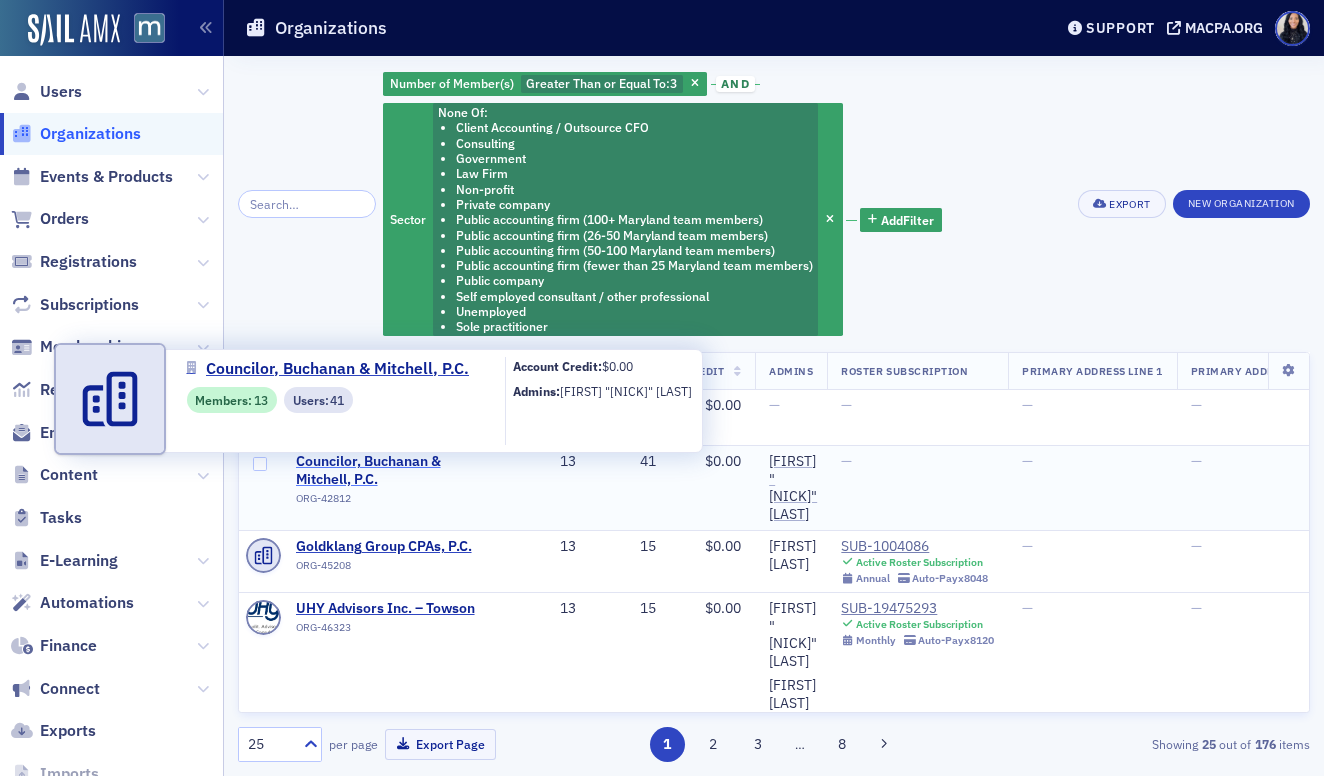click on "Councilor, [ORGANIZATION] P.C." 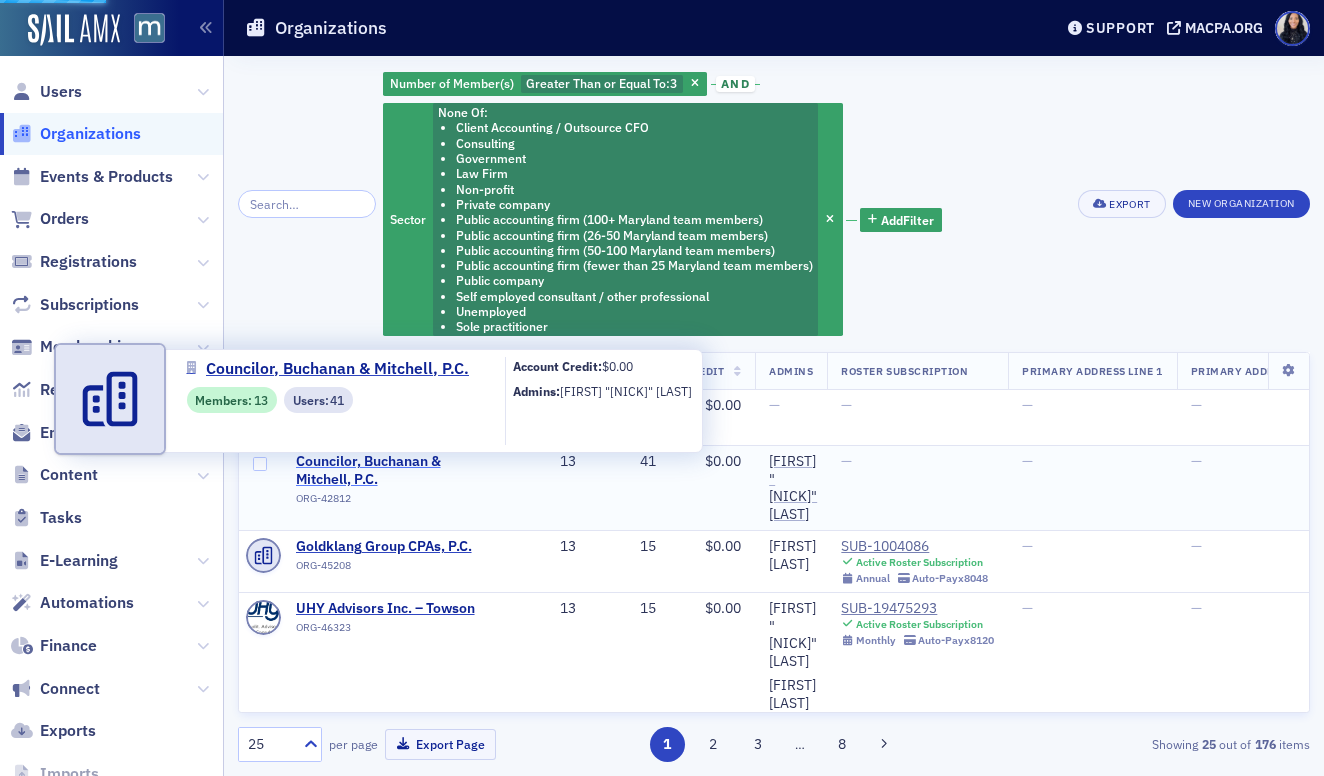 select on "US" 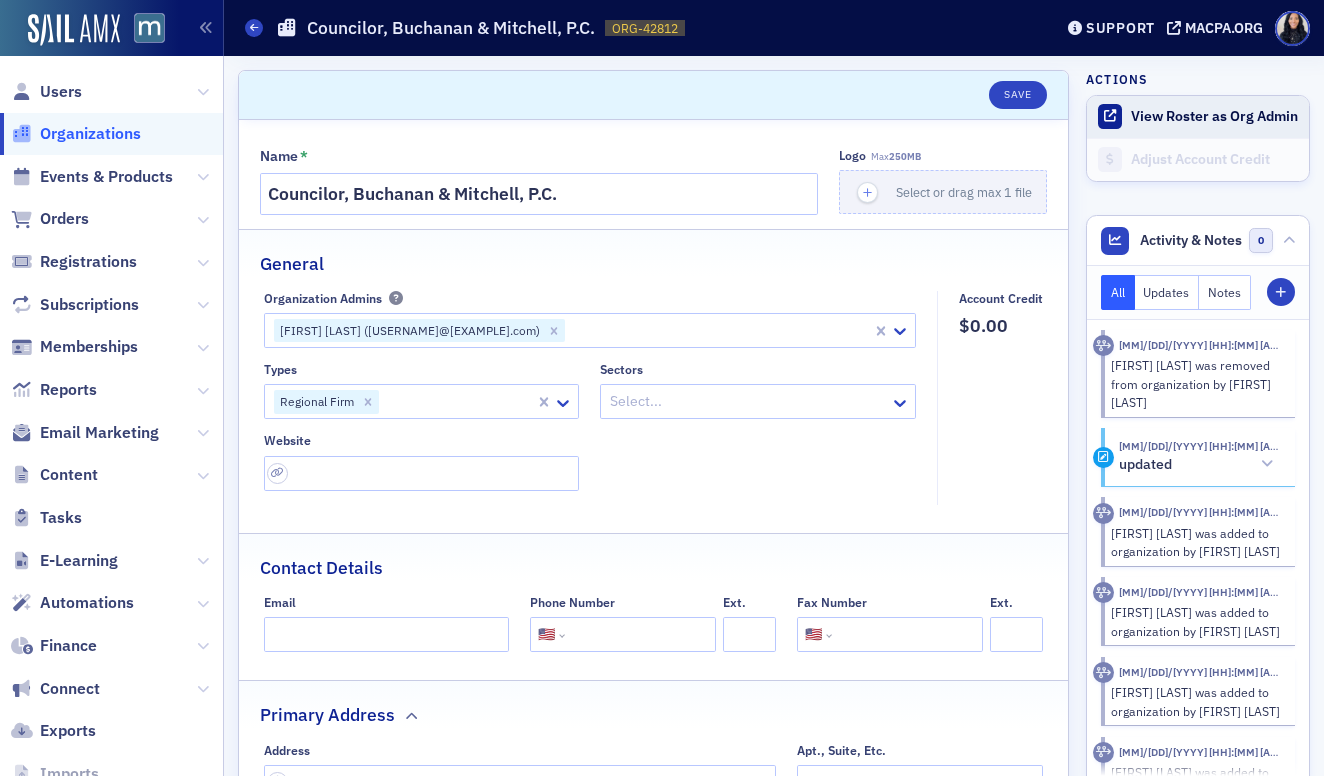 click on "View Roster as Org Admin" 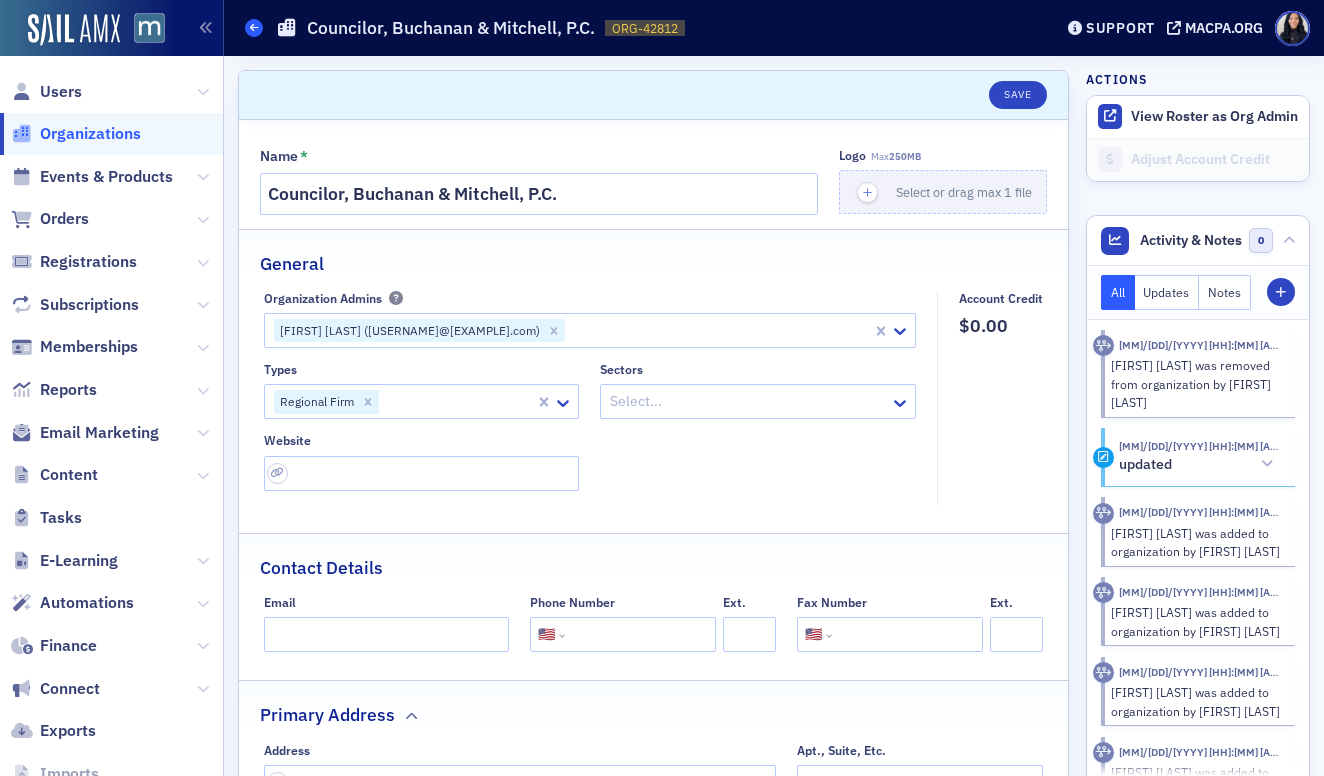 click 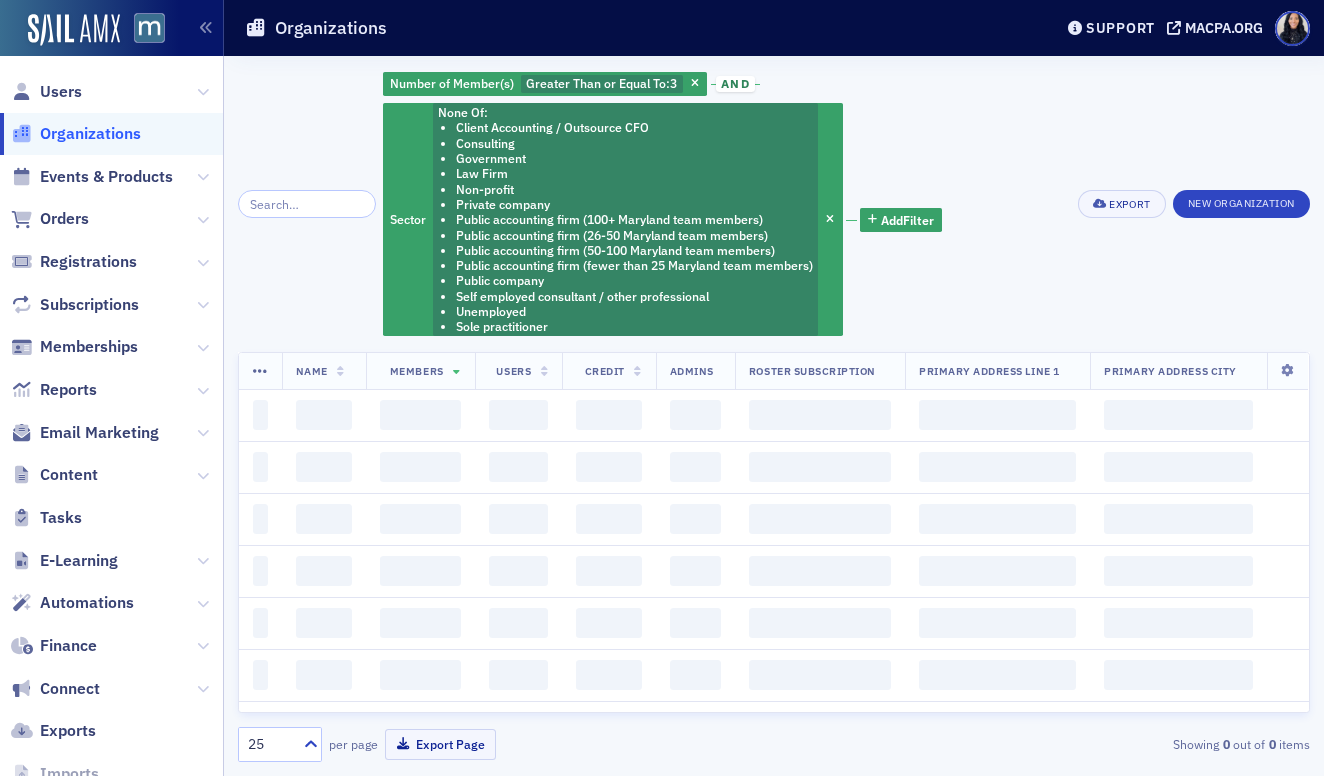 scroll, scrollTop: 0, scrollLeft: 0, axis: both 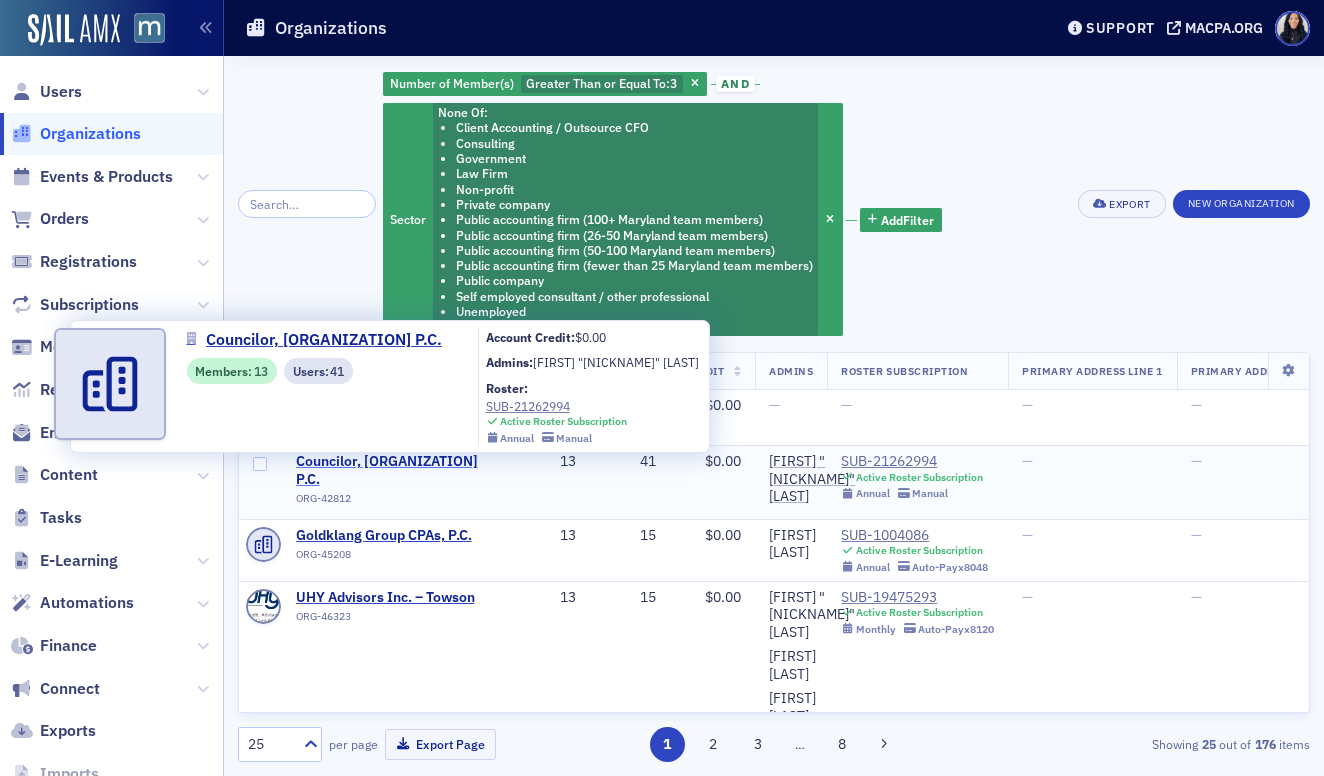 click on "Councilor, [ORGANIZATION] P.C." 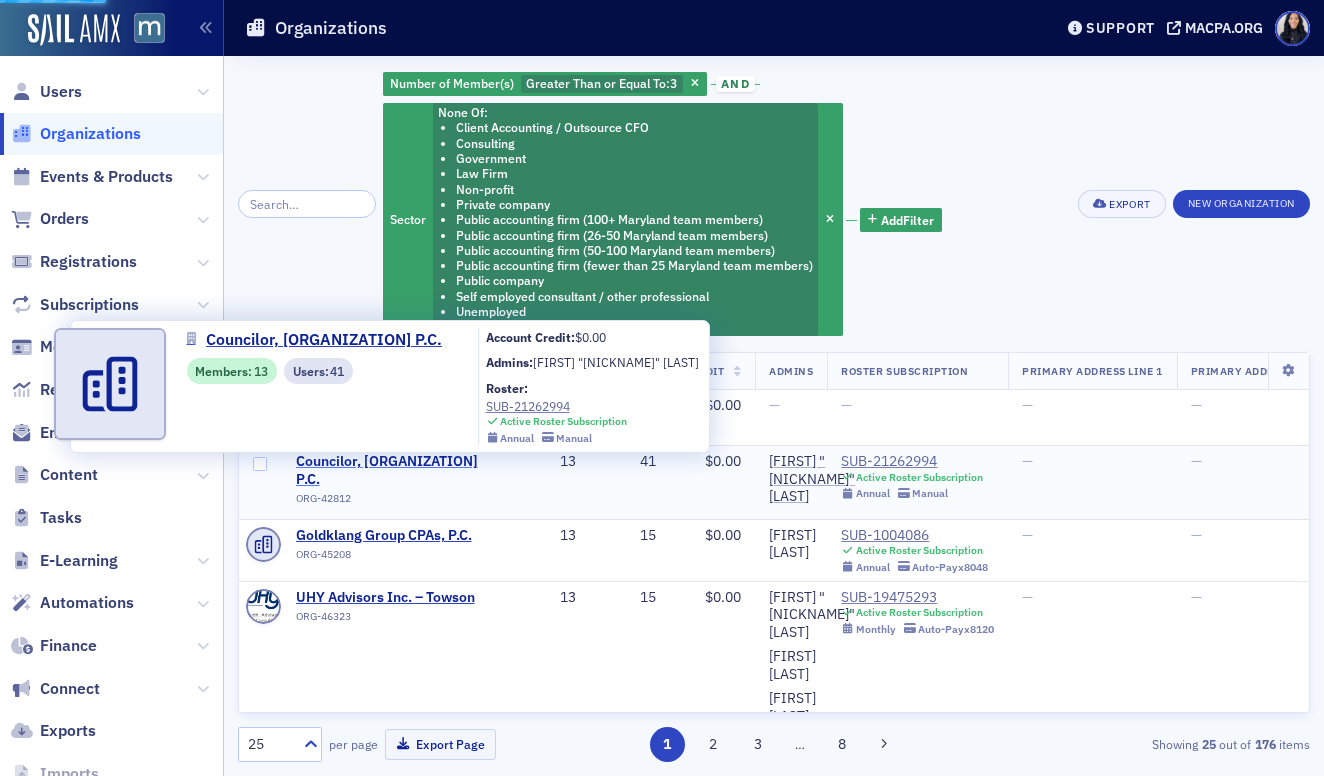 select on "US" 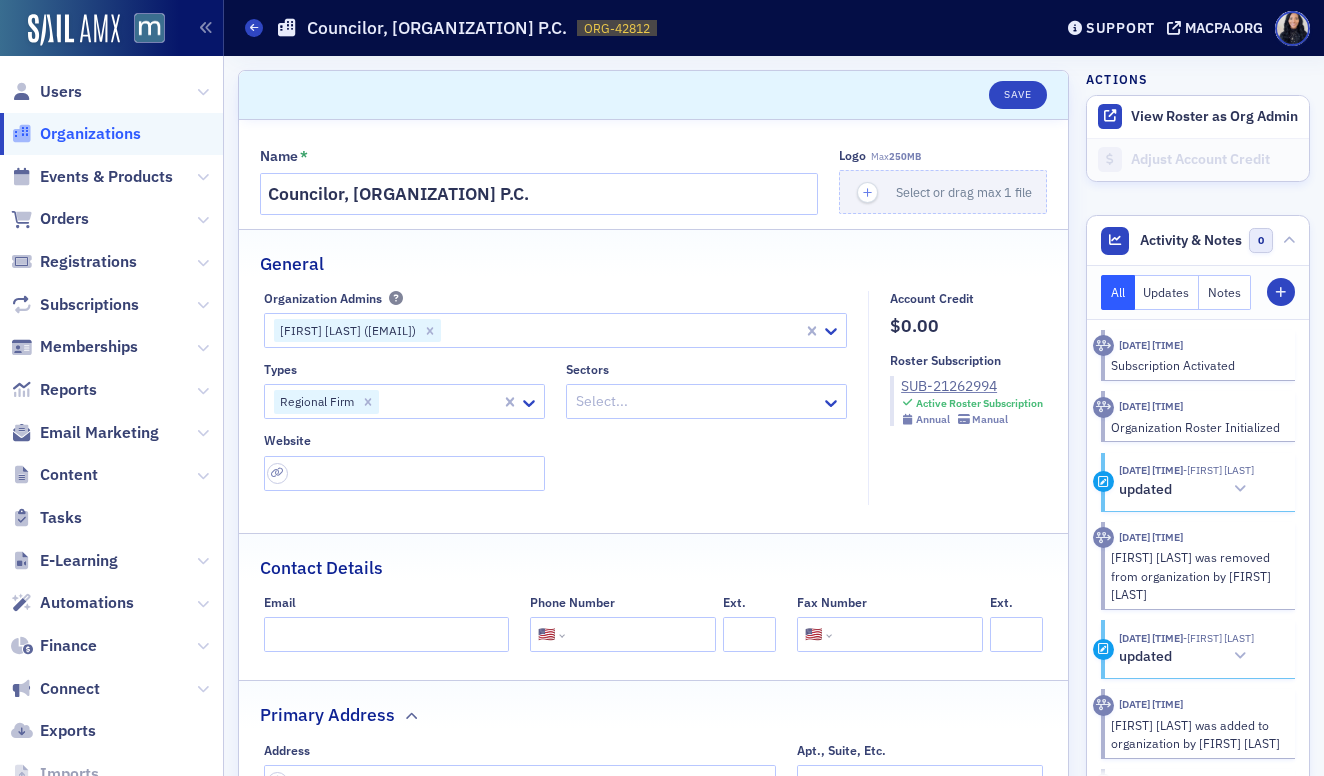 click on "Councilor, [ORGANIZATION] P.C." 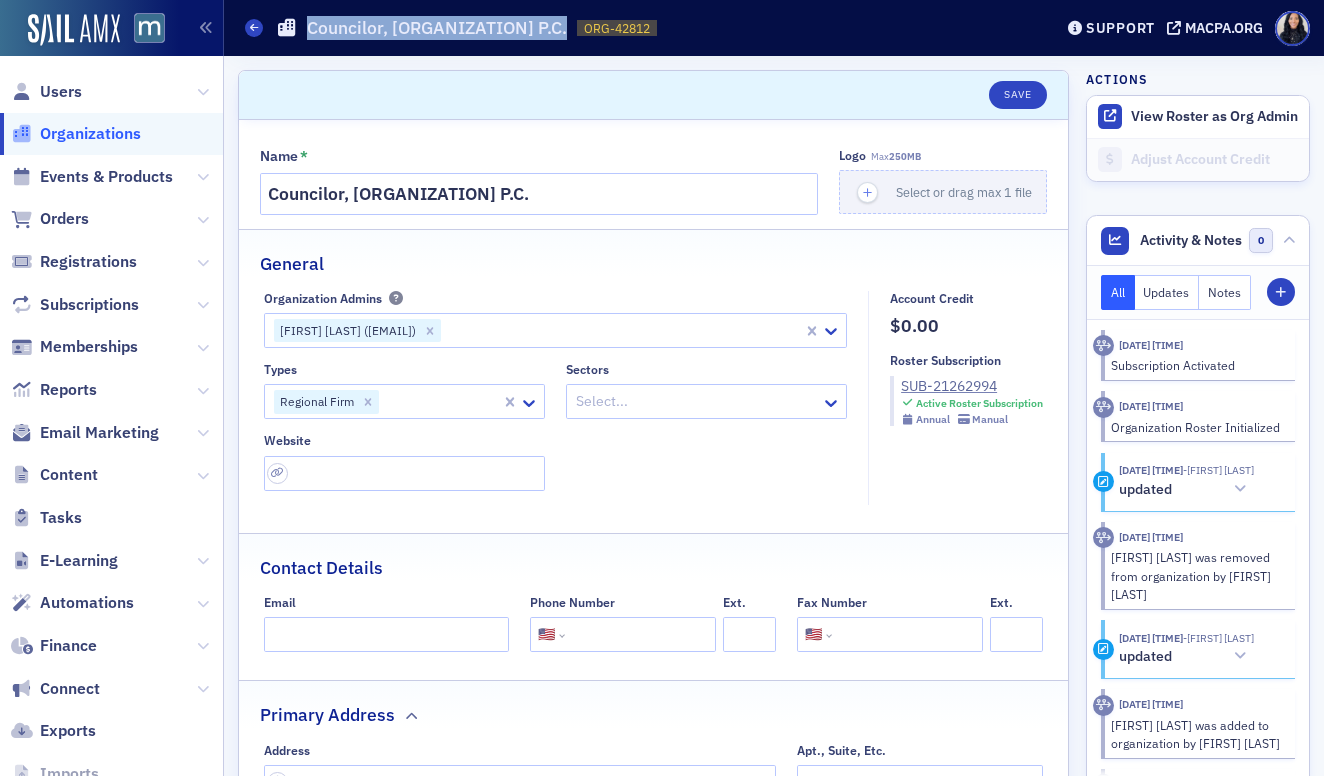 click on "Councilor, [ORGANIZATION] P.C." 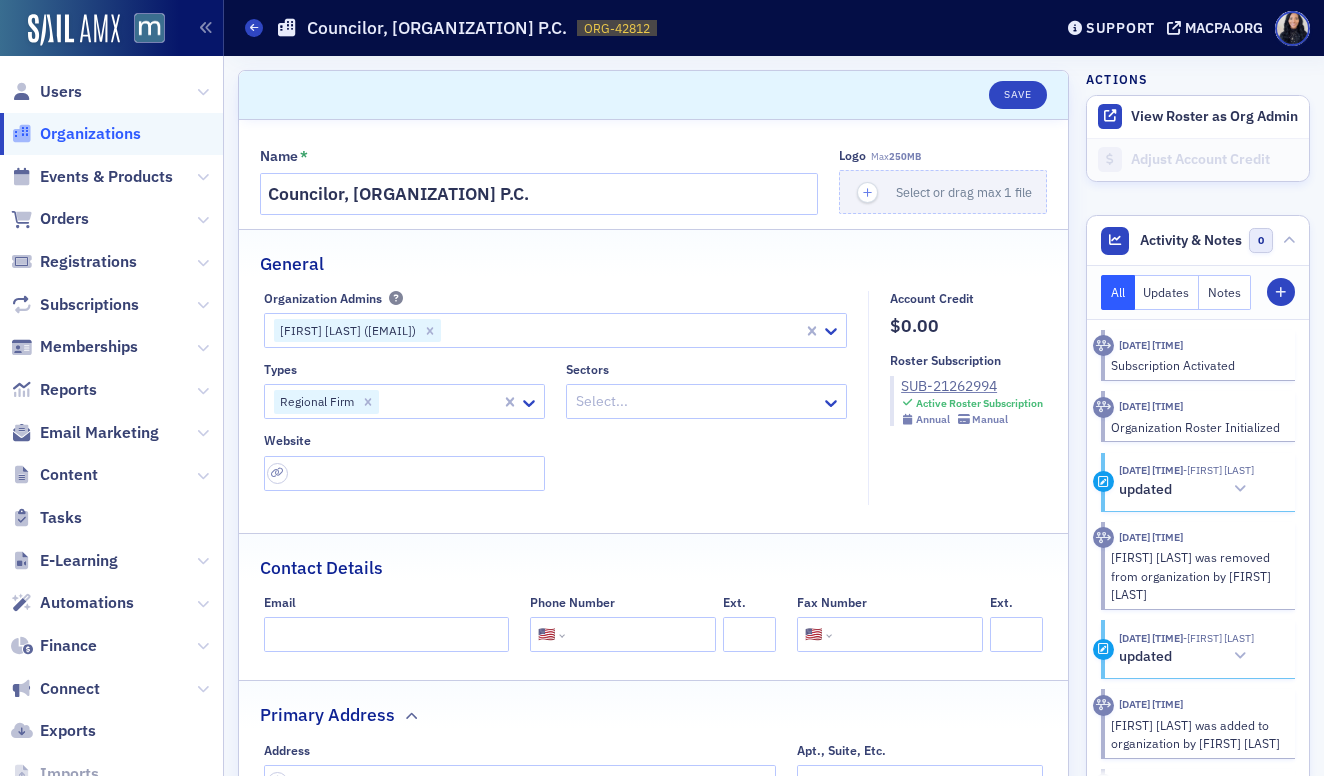 click 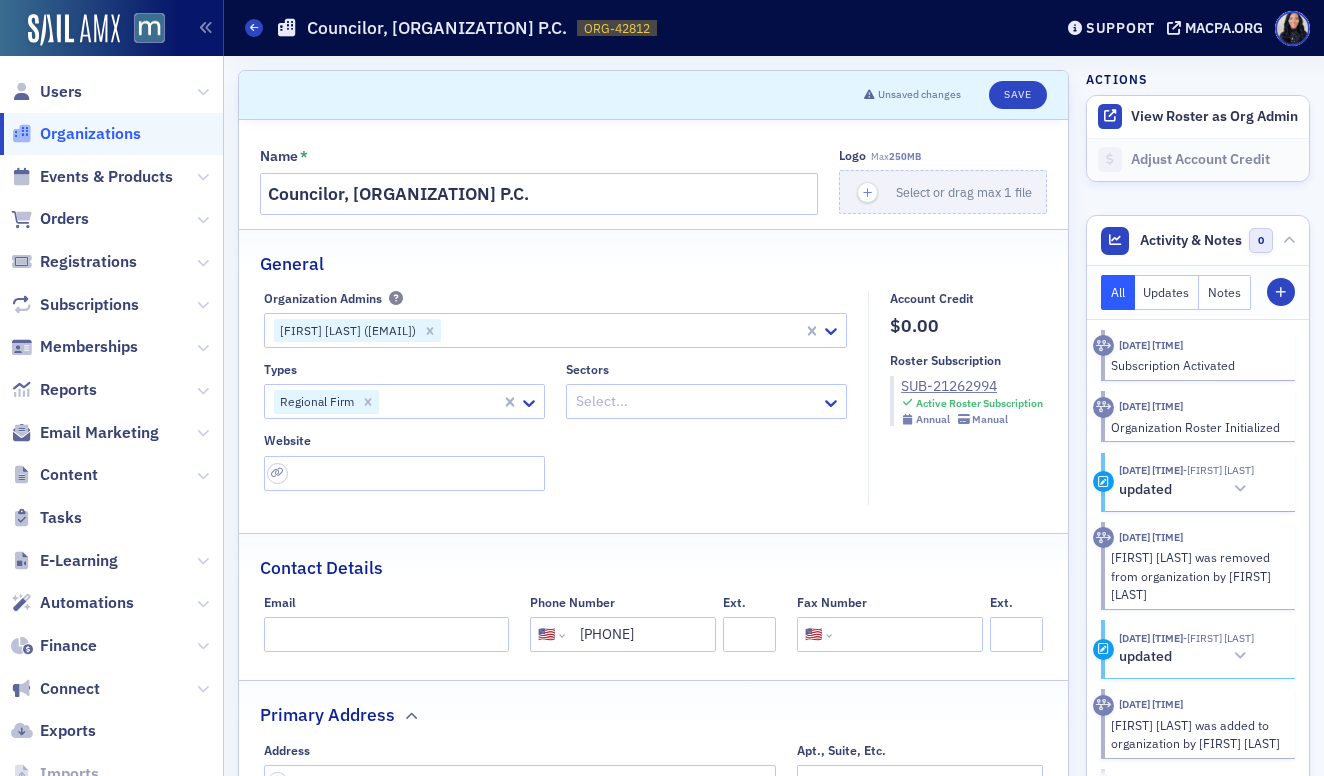 type on "[PHONE]" 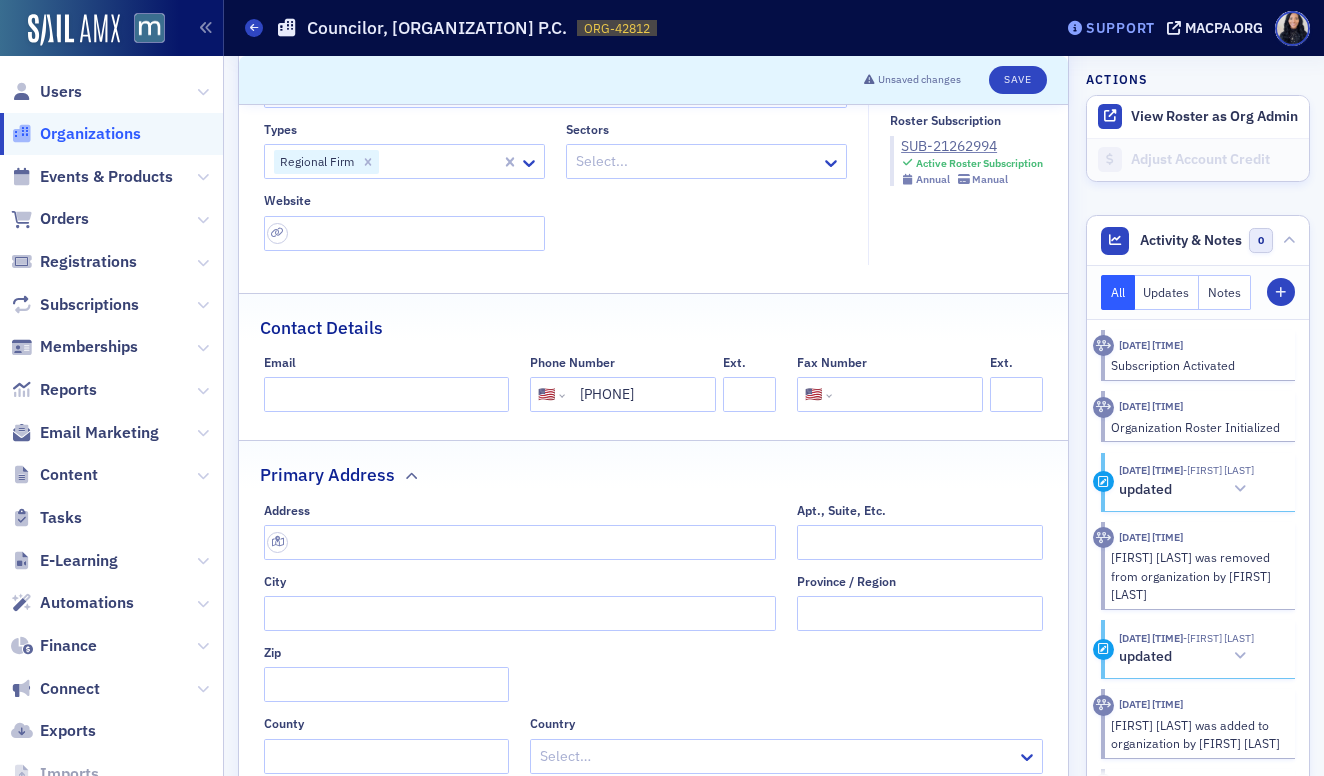 scroll, scrollTop: 301, scrollLeft: 0, axis: vertical 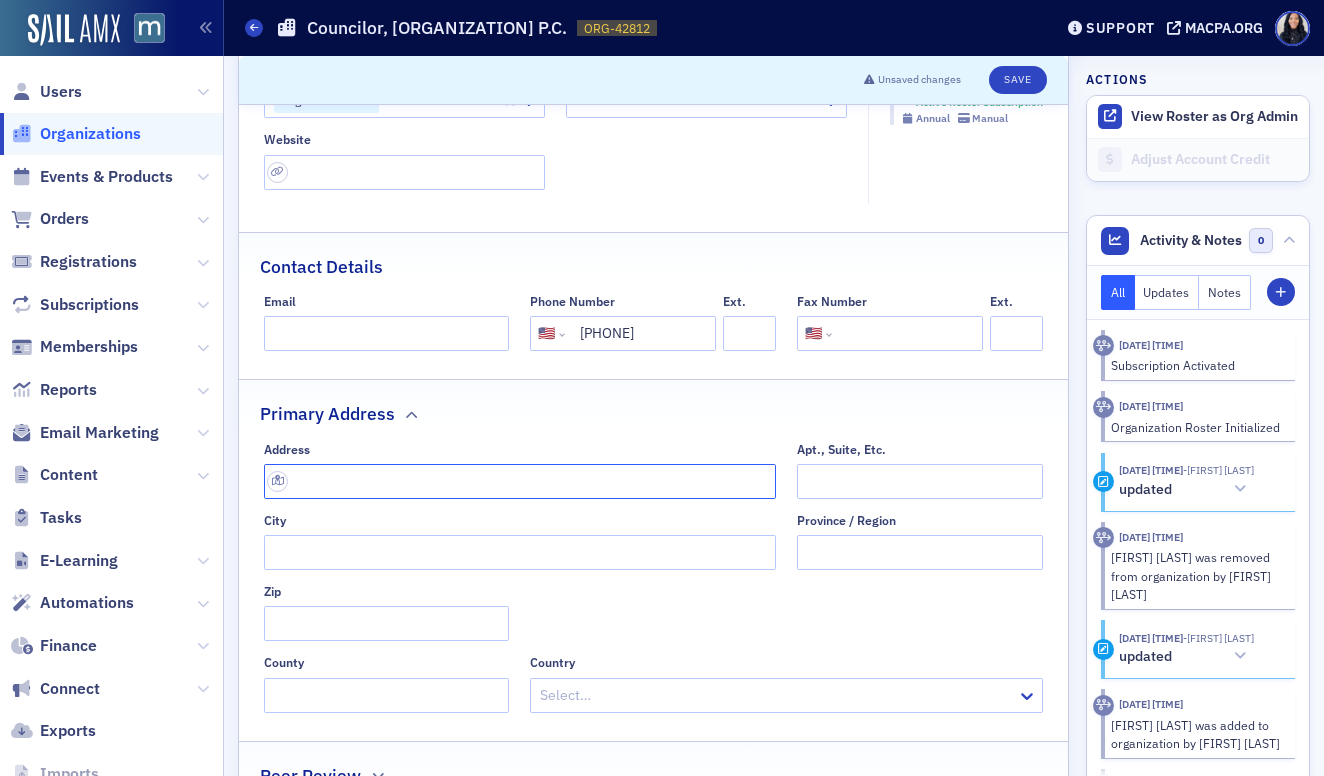 click 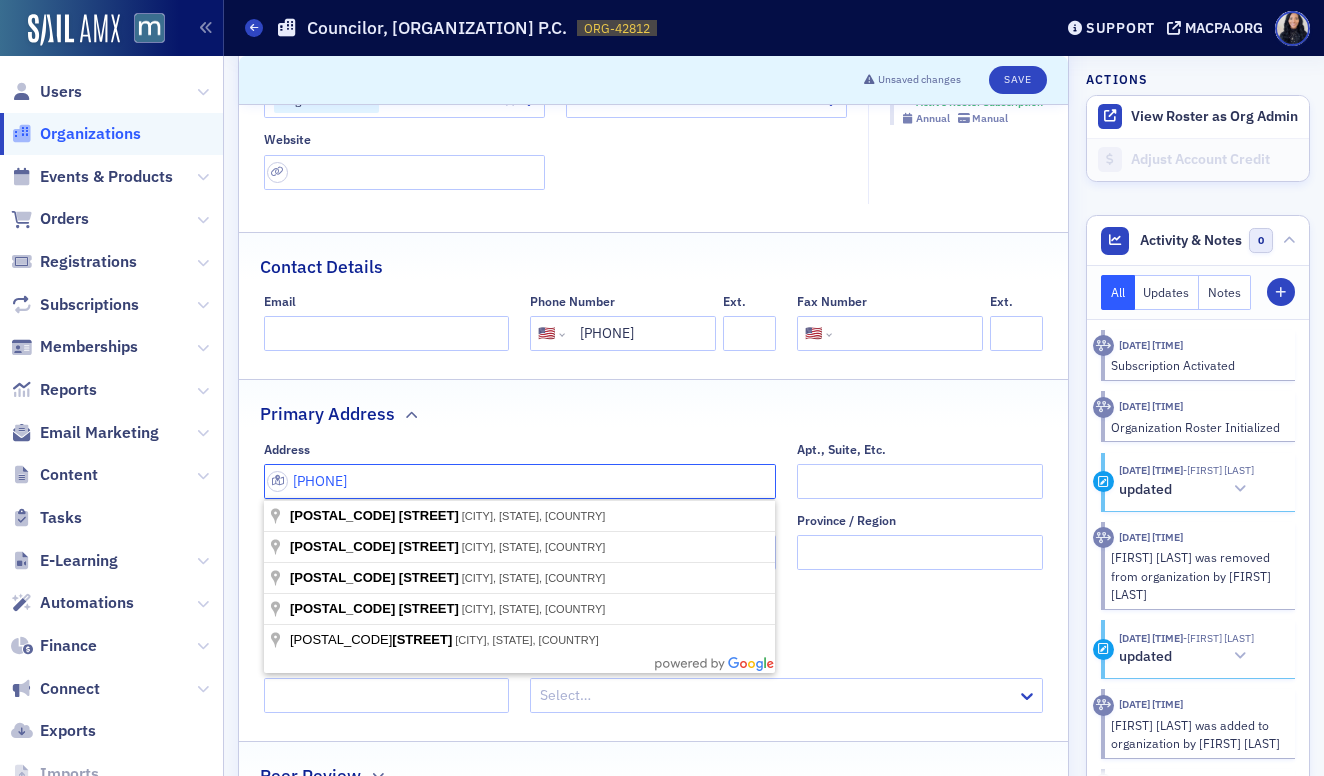 type on "(" 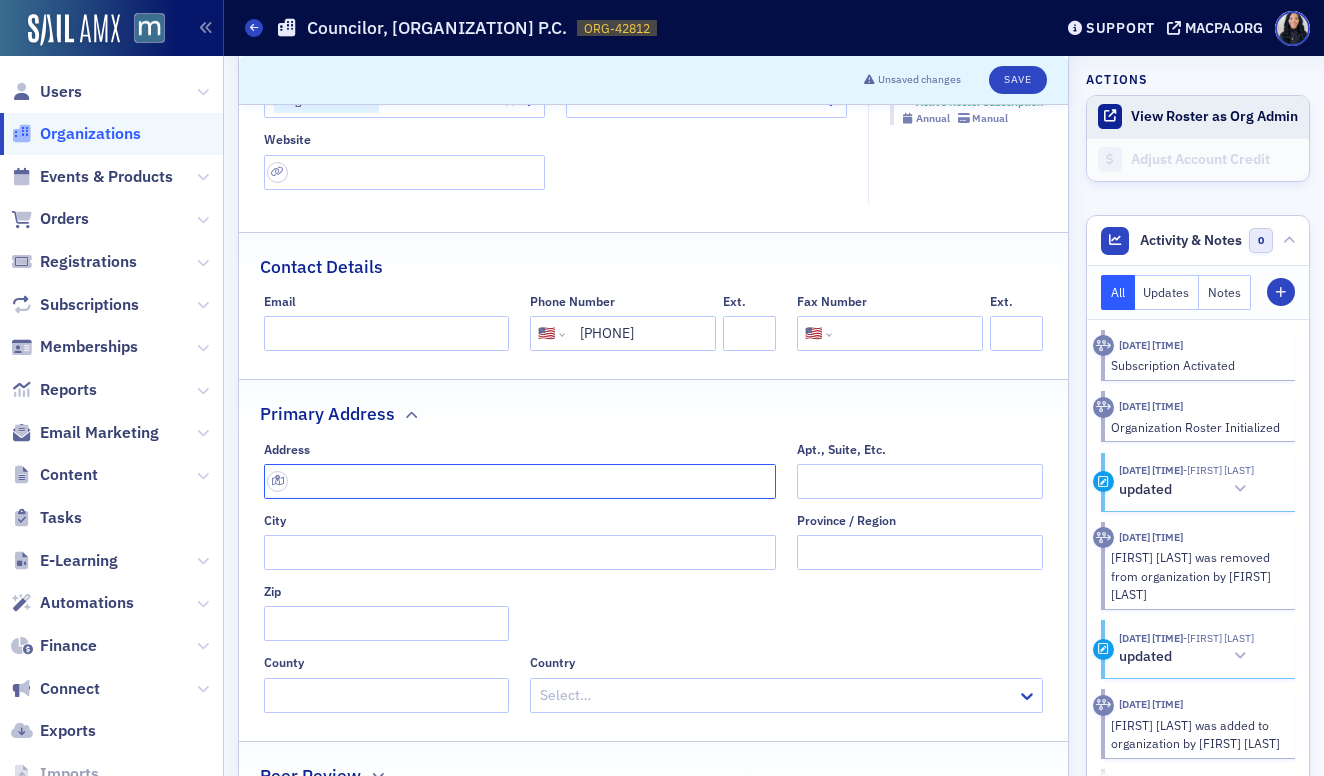 paste on "[NUMBER] [STREET] [SUITE], [CITY], [STATE] [POSTAL_CODE]" 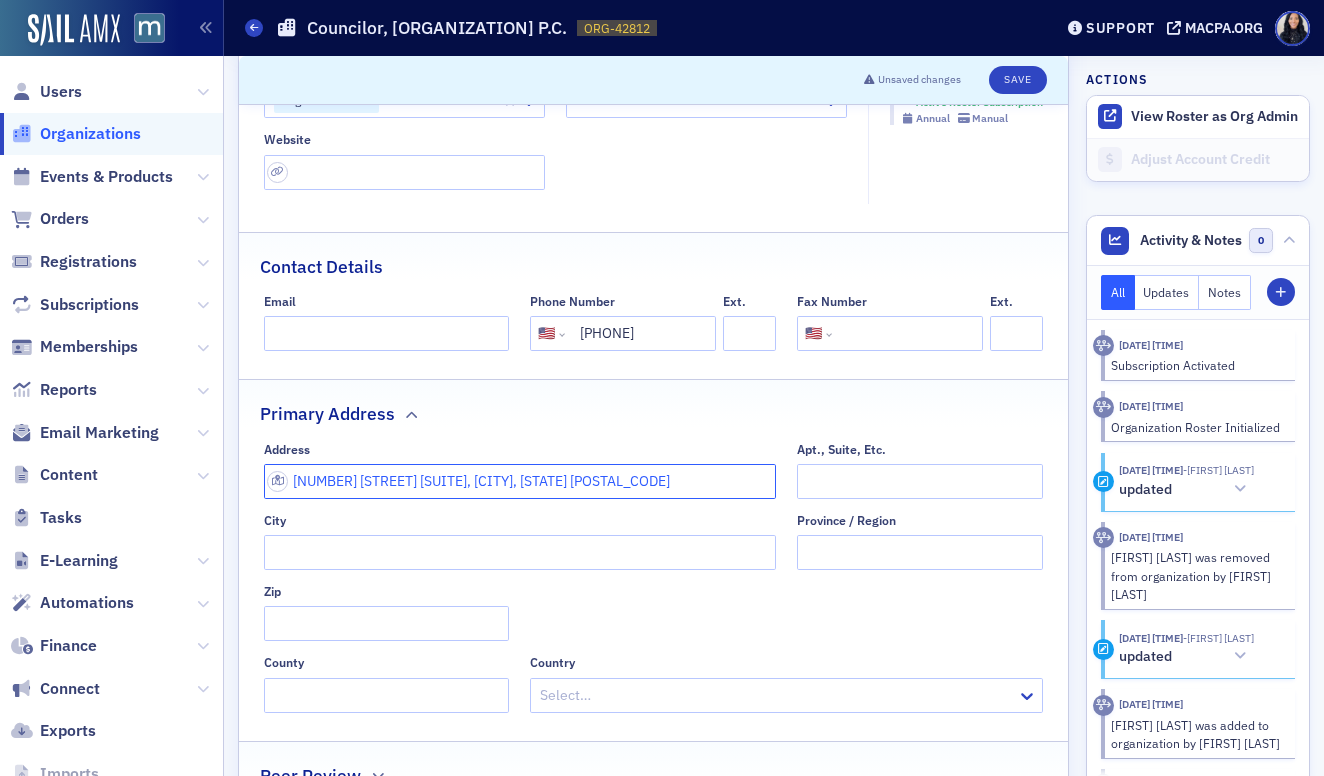 click on "[NUMBER] [STREET] [SUITE], [CITY], [STATE] [POSTAL_CODE]" 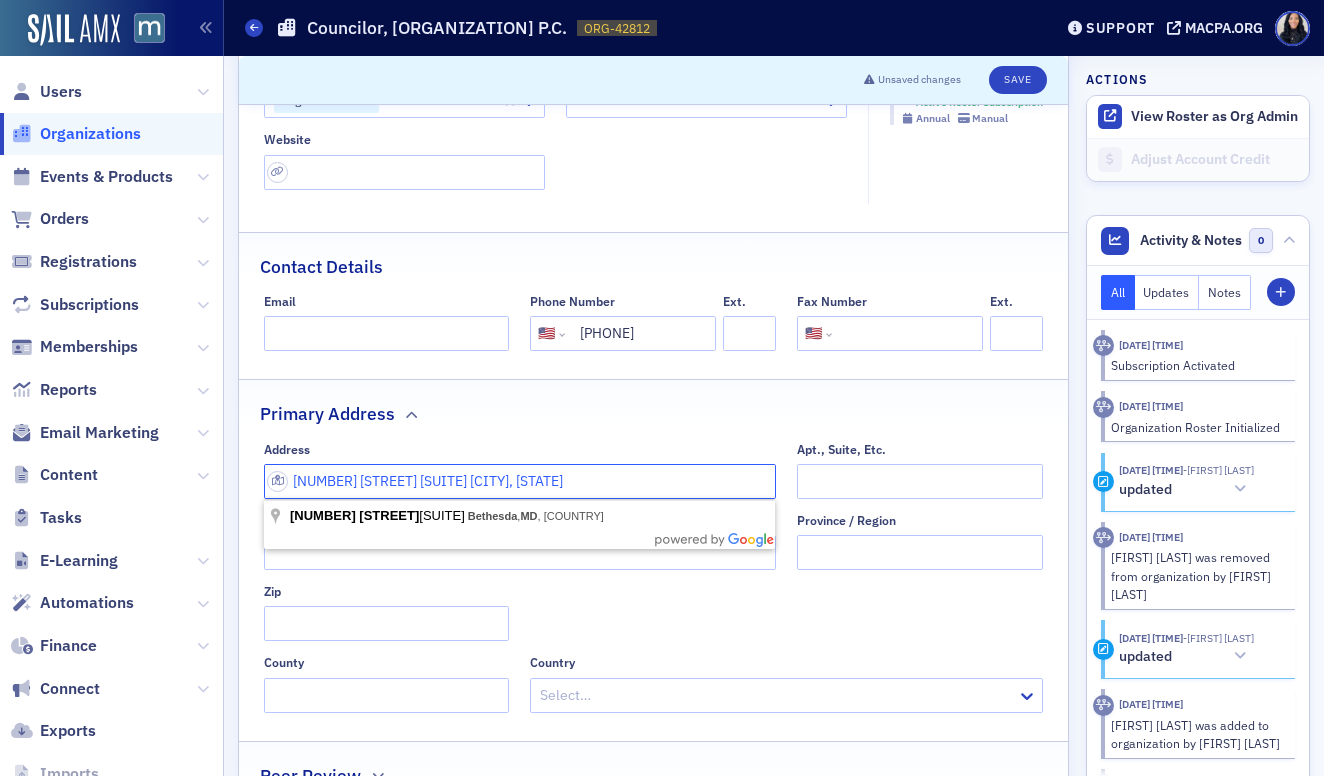 type on "[NUMBER] [STREET] [SUITE] [CITY], [STATE]" 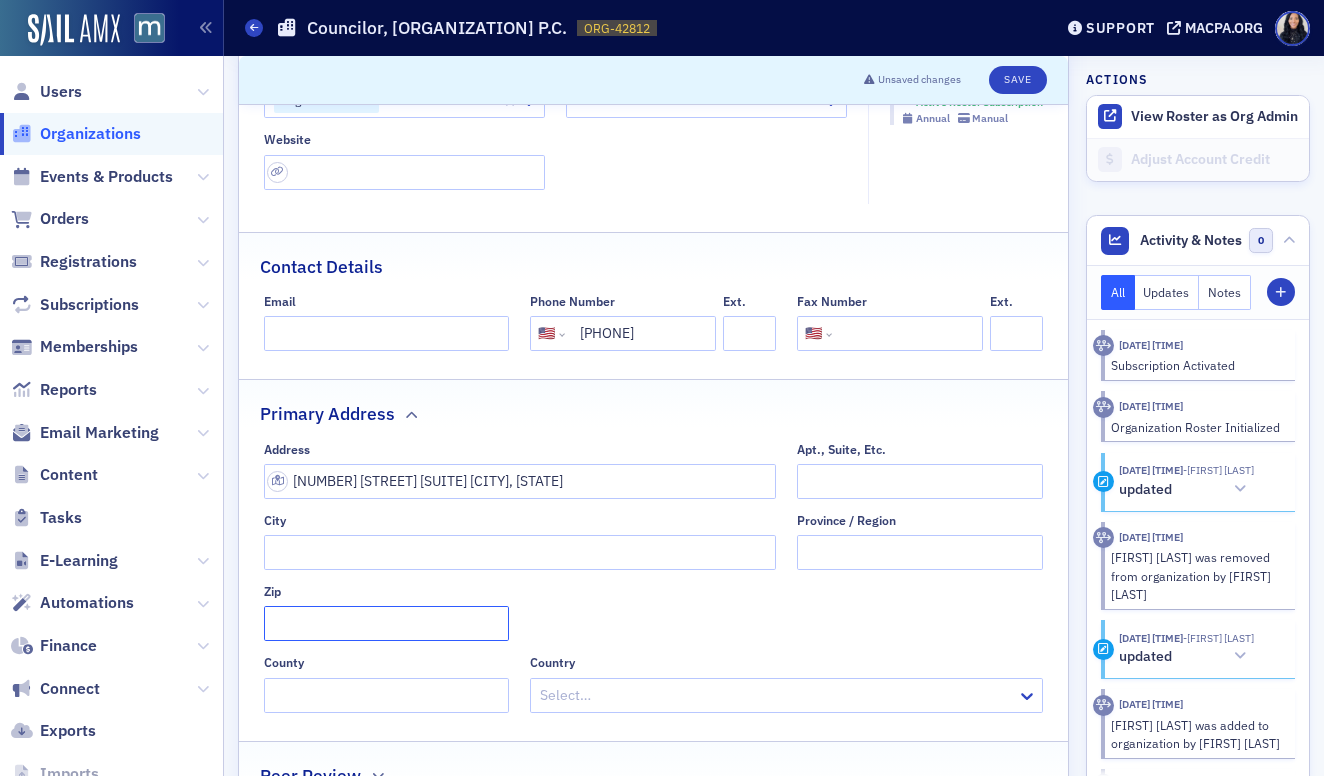 click on "Zip" 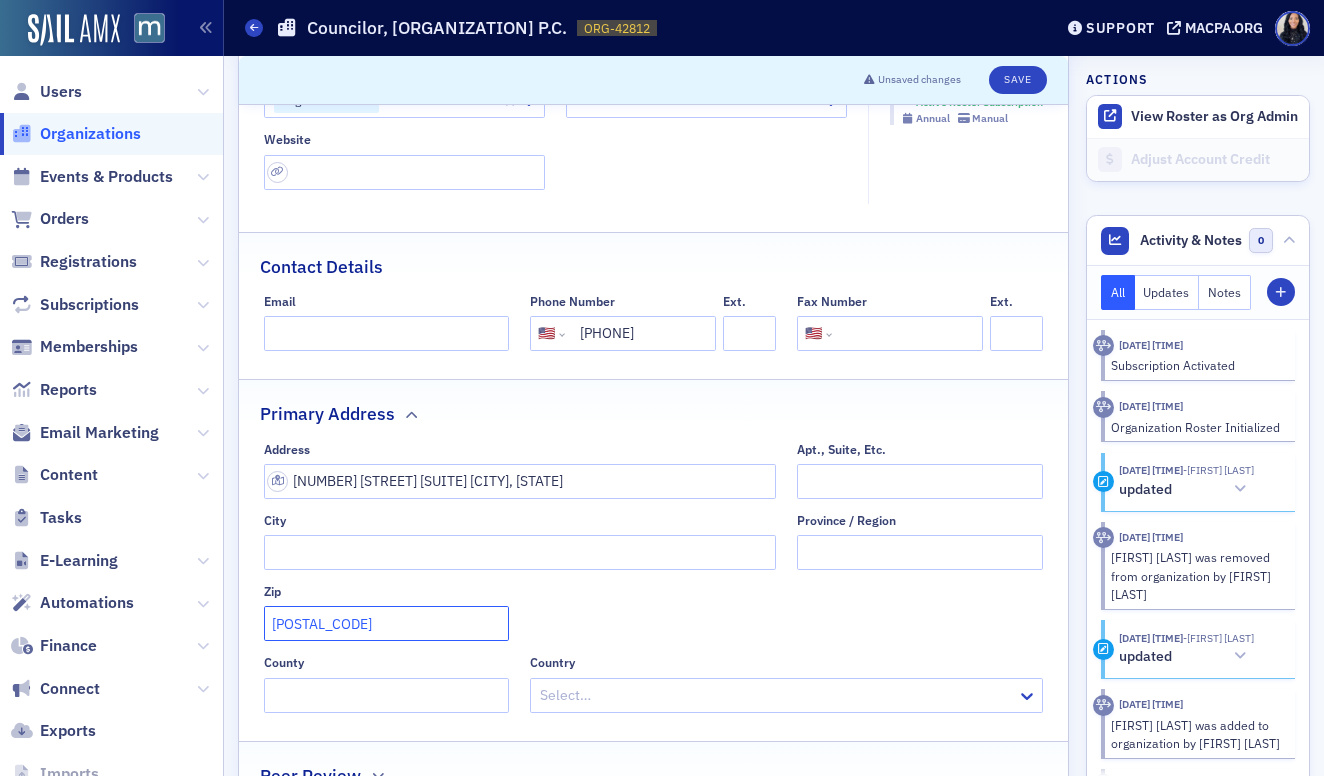 type on "[POSTAL_CODE]" 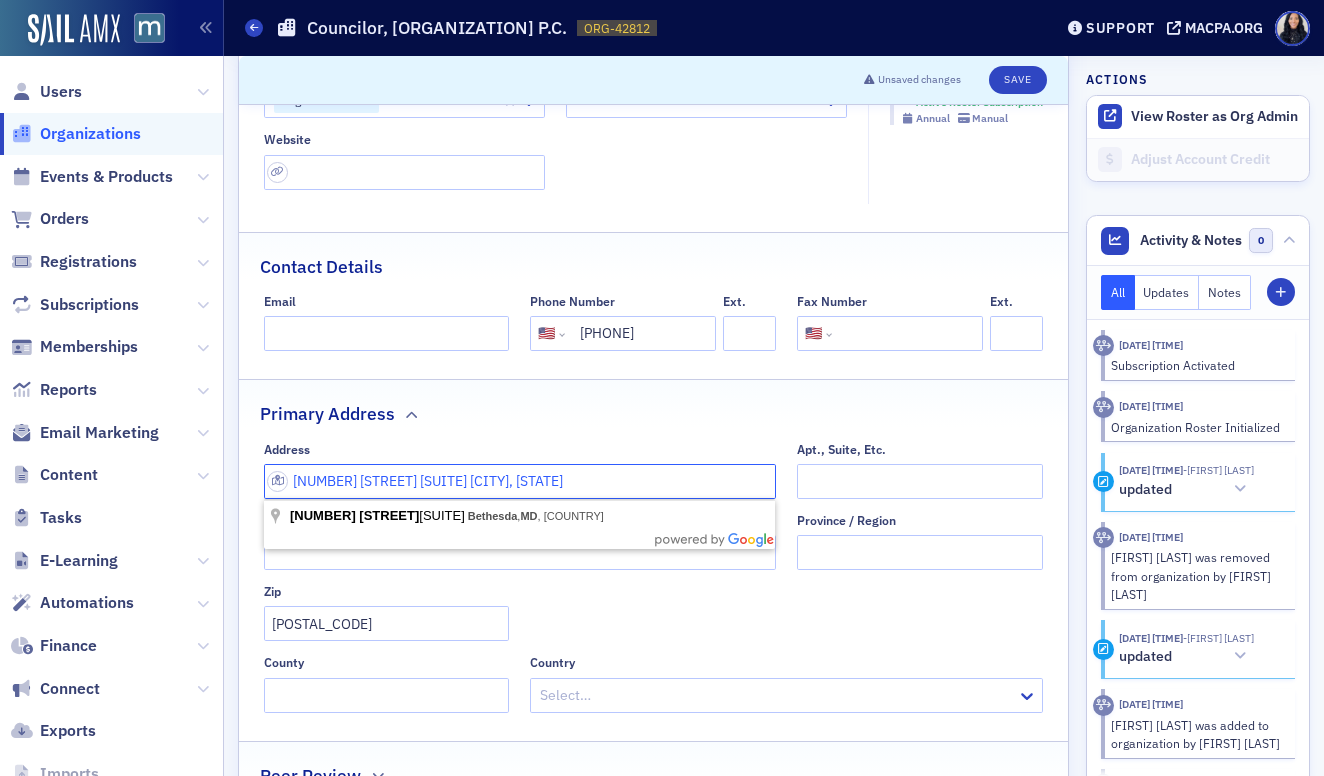click on "[NUMBER] [STREET] [SUITE] [CITY], [STATE]" 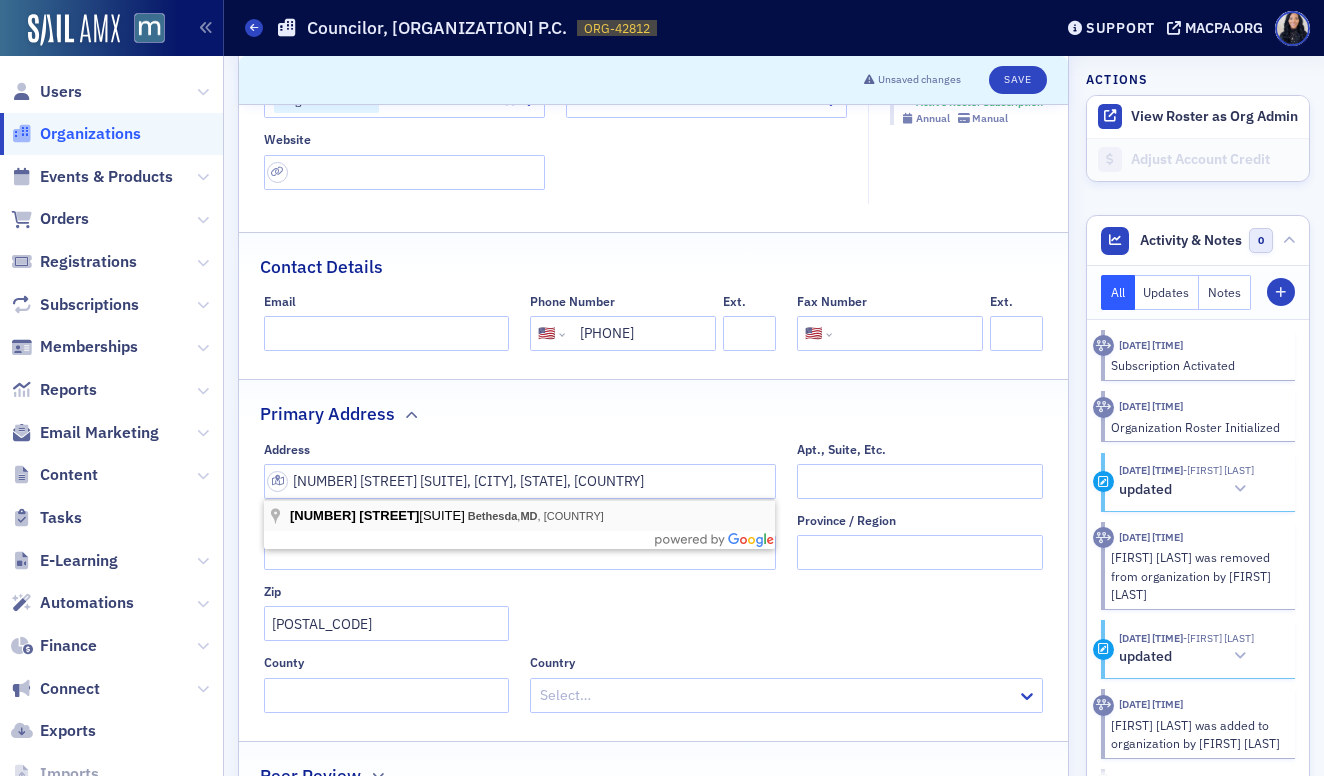 type on "[NUMBER] [STREET] [SUITE]" 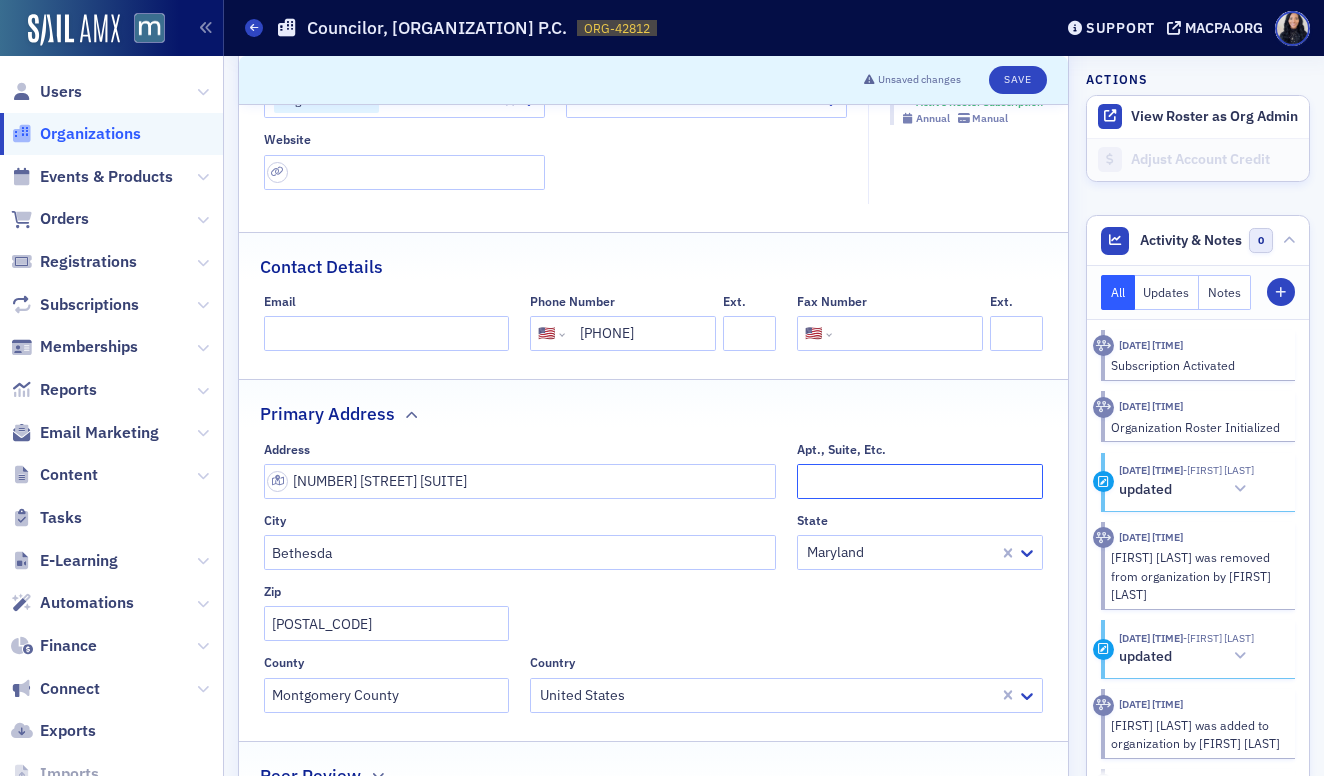 click on "Apt., Suite, Etc." 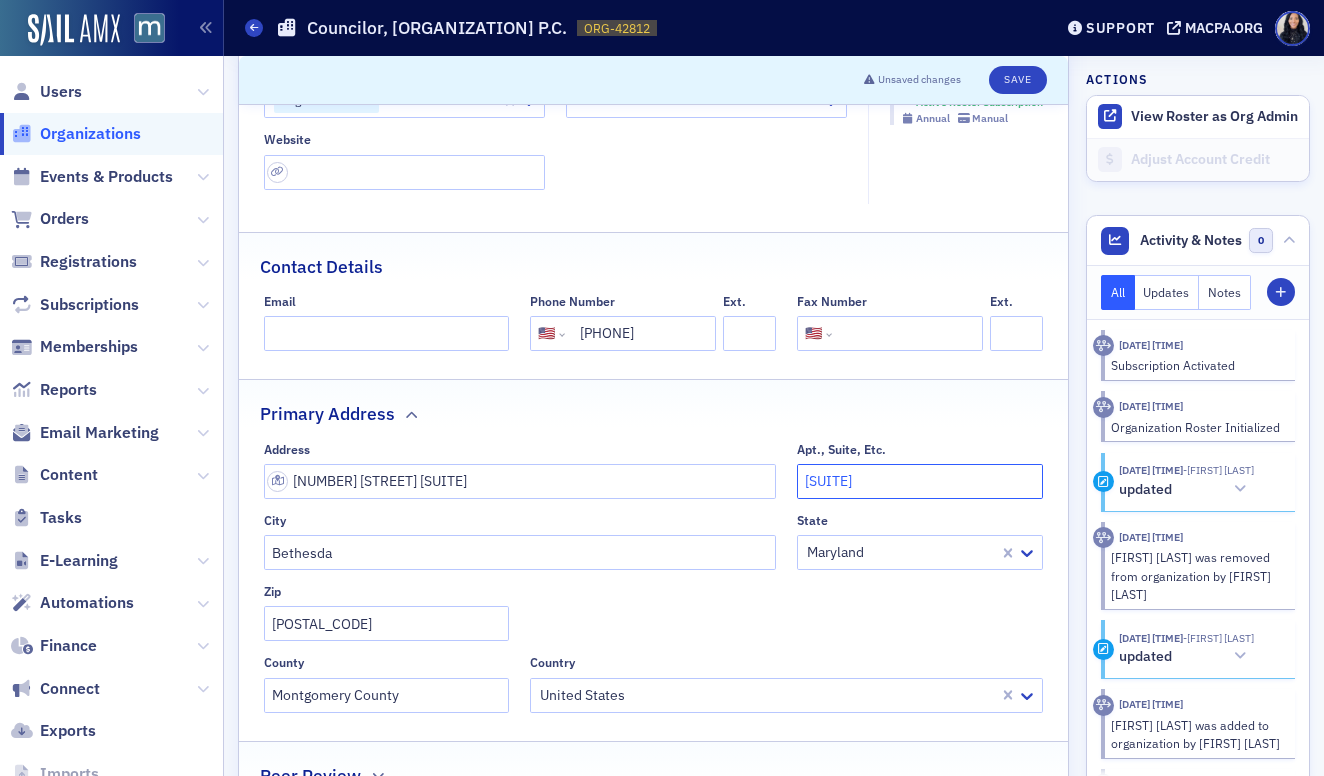 type on "[SUITE]" 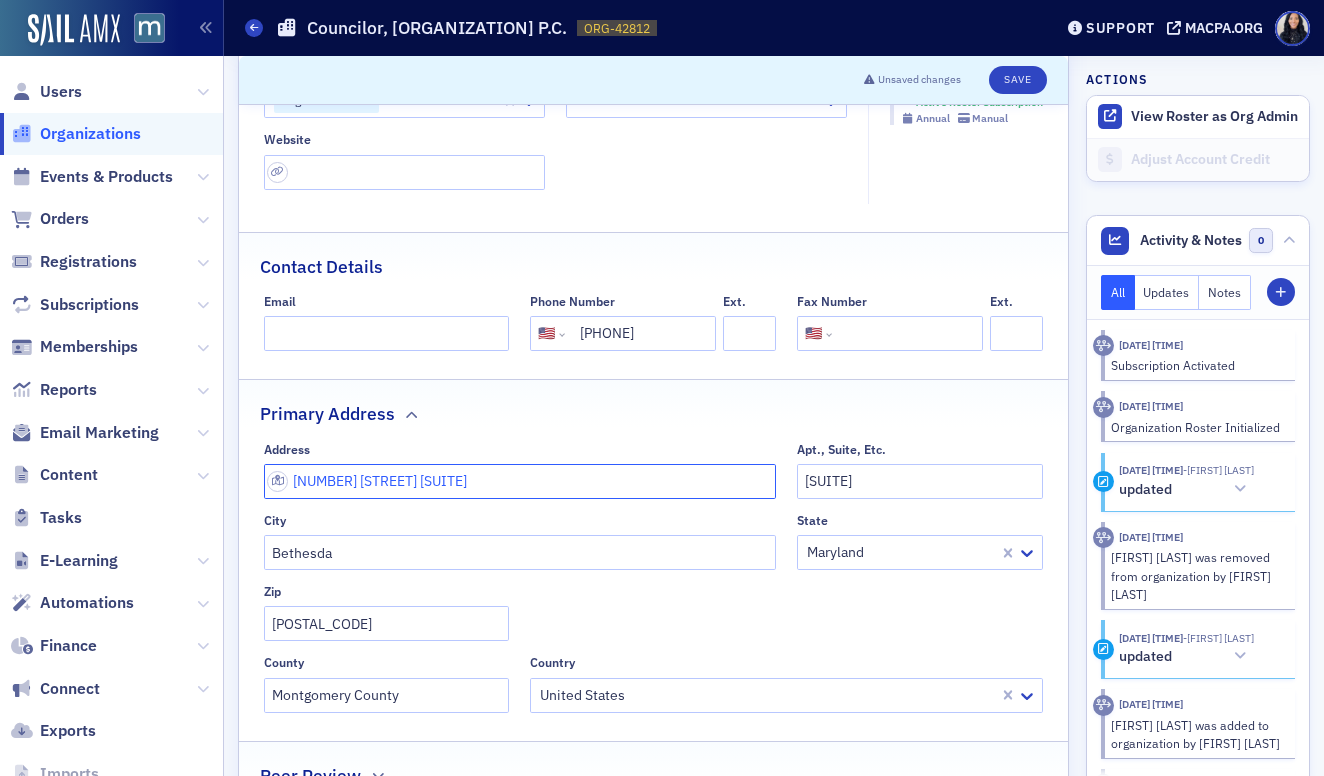 click on "[NUMBER] [STREET] [SUITE]" 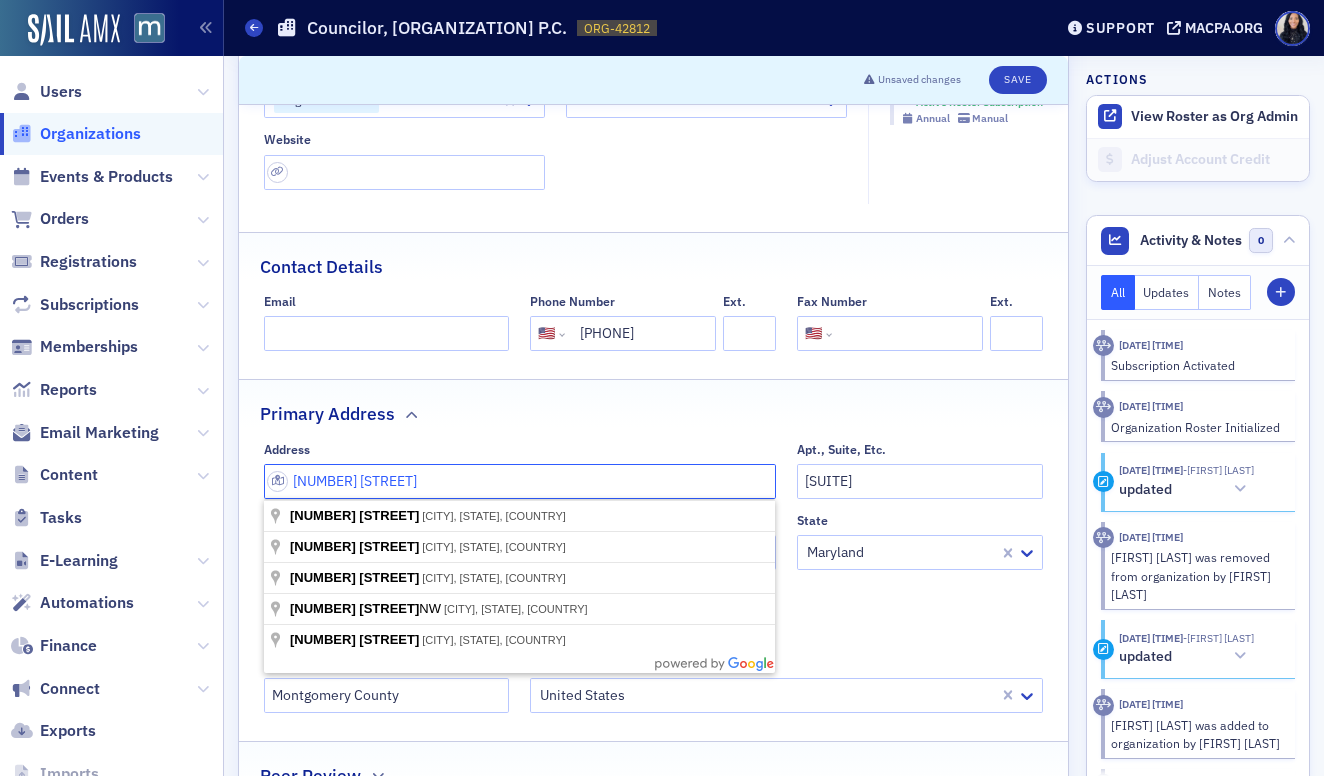 type on "[NUMBER] [STREET]" 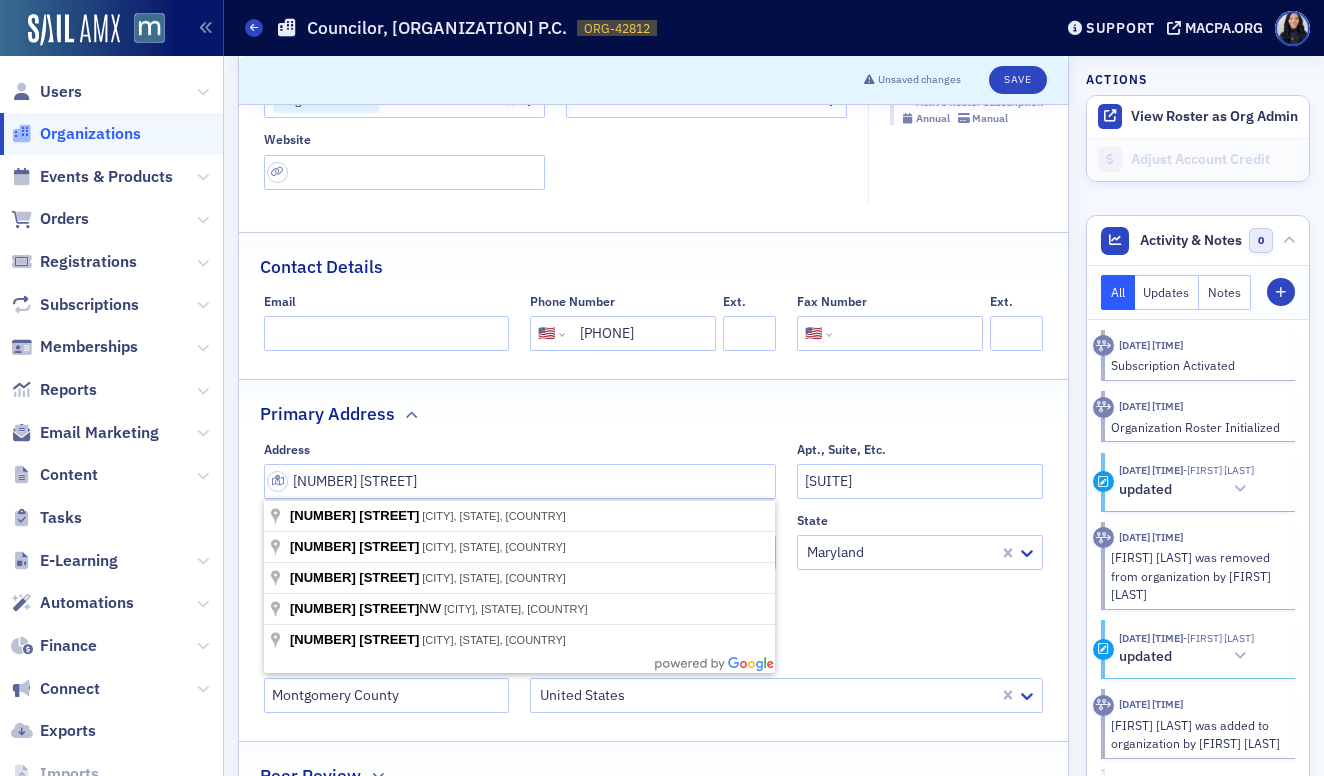 click on "[STREET]" 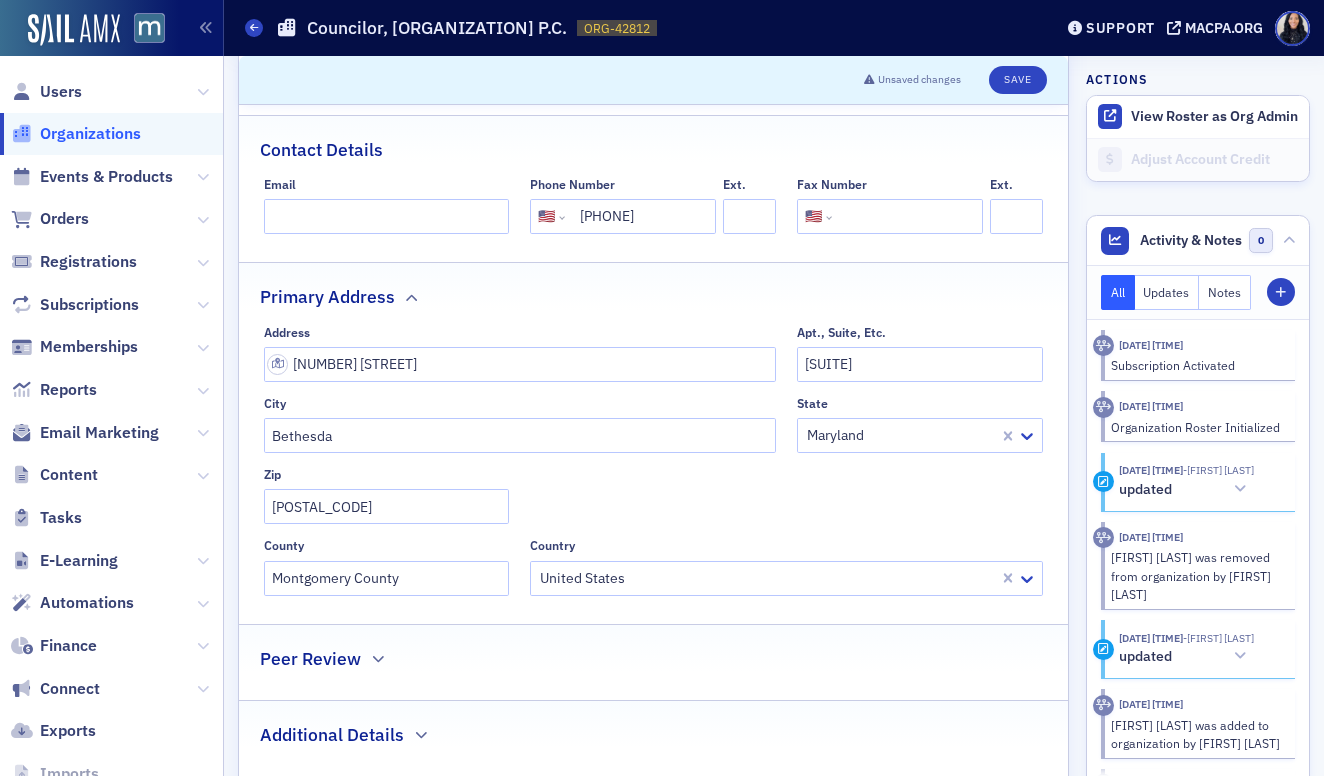 scroll, scrollTop: 246, scrollLeft: 0, axis: vertical 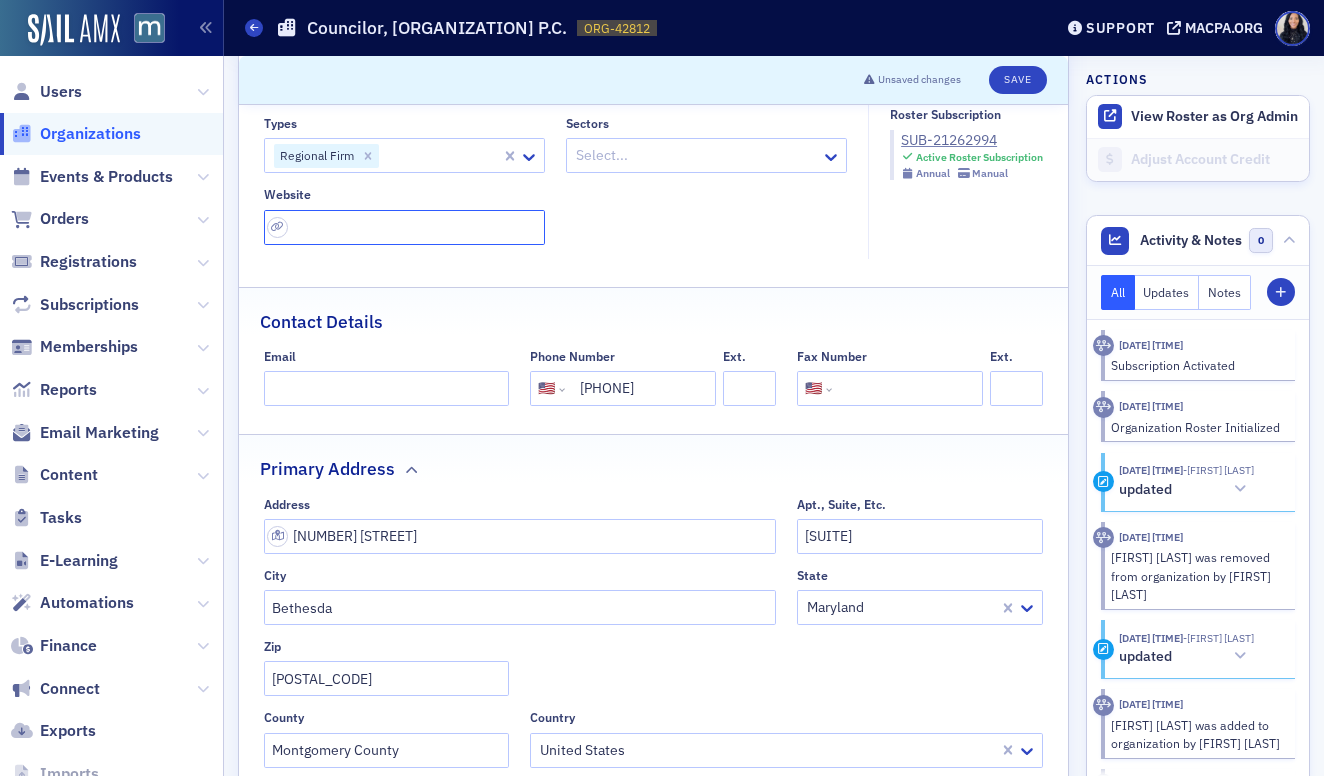 click 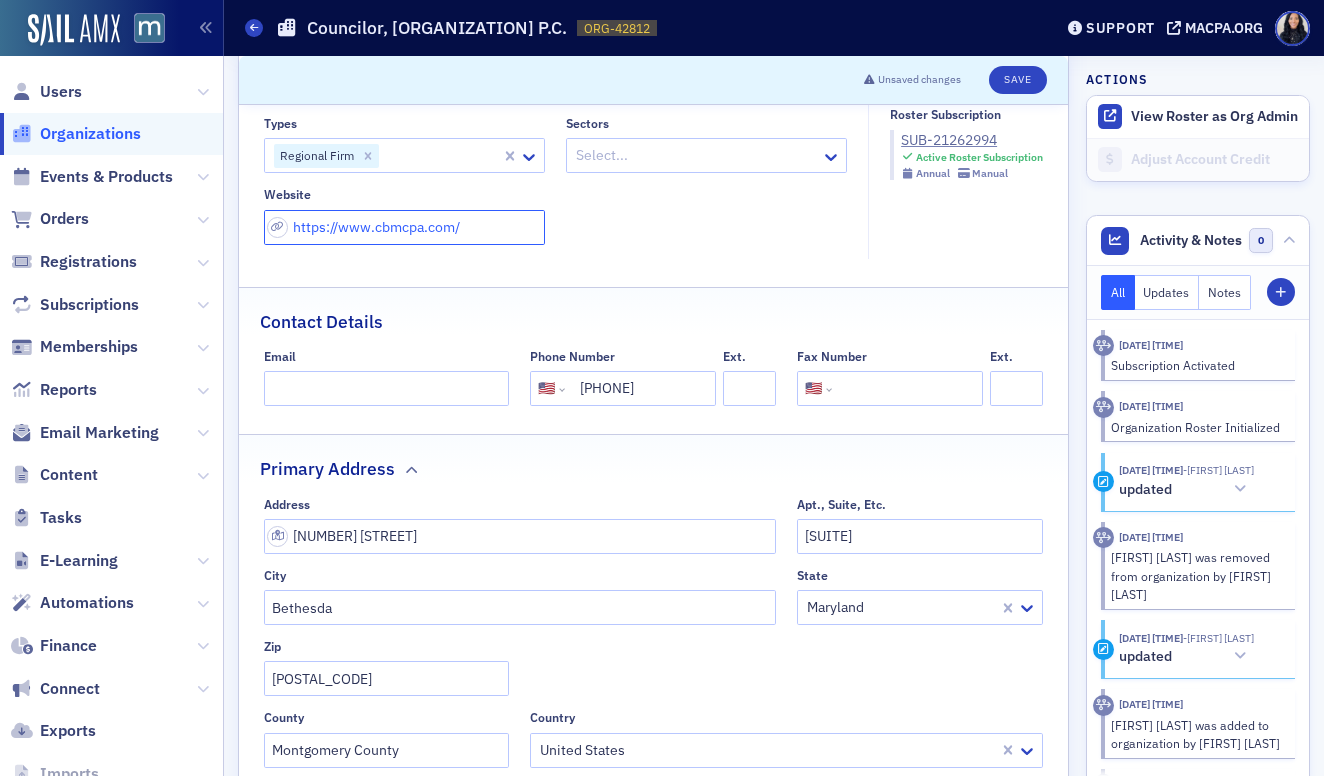 type on "https://www.cbmcpa.com/" 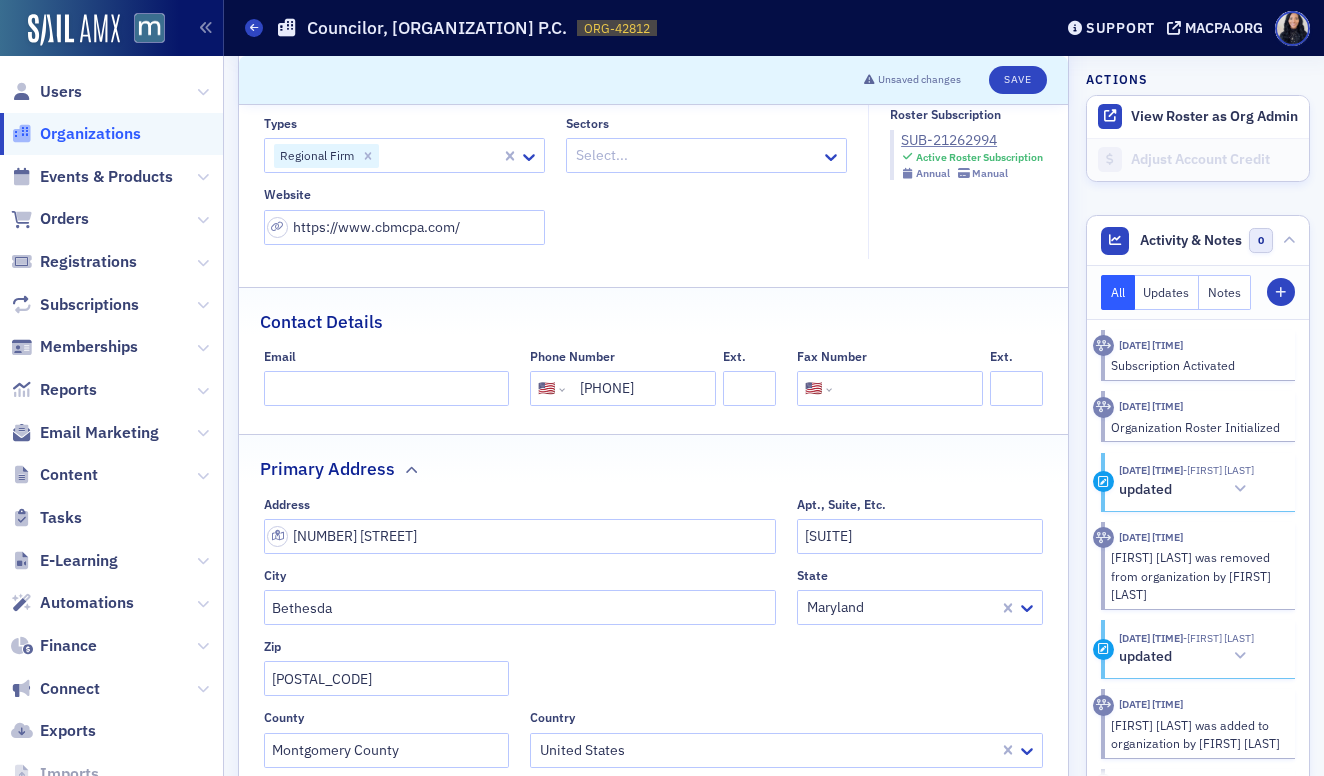 click on "Councilor, [ORGANIZATION] P.C." 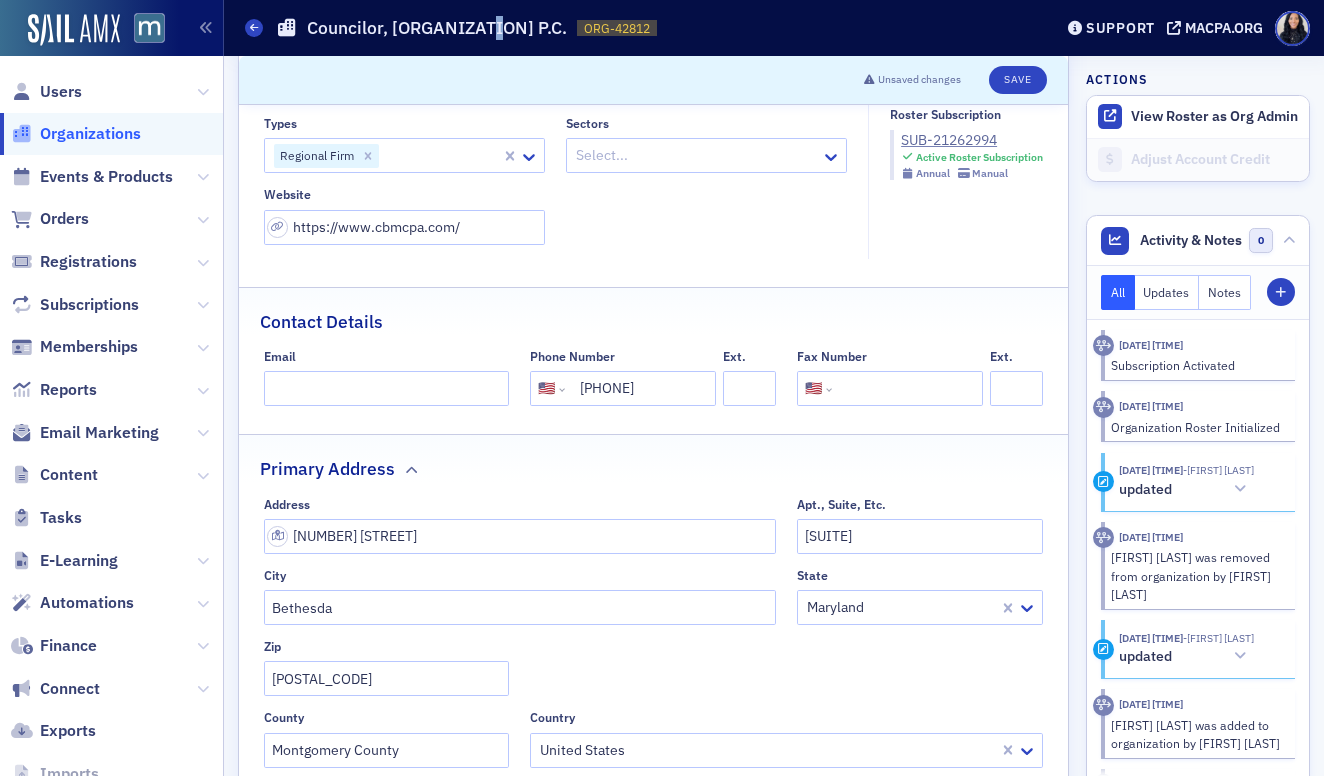 click on "Councilor, [ORGANIZATION] P.C." 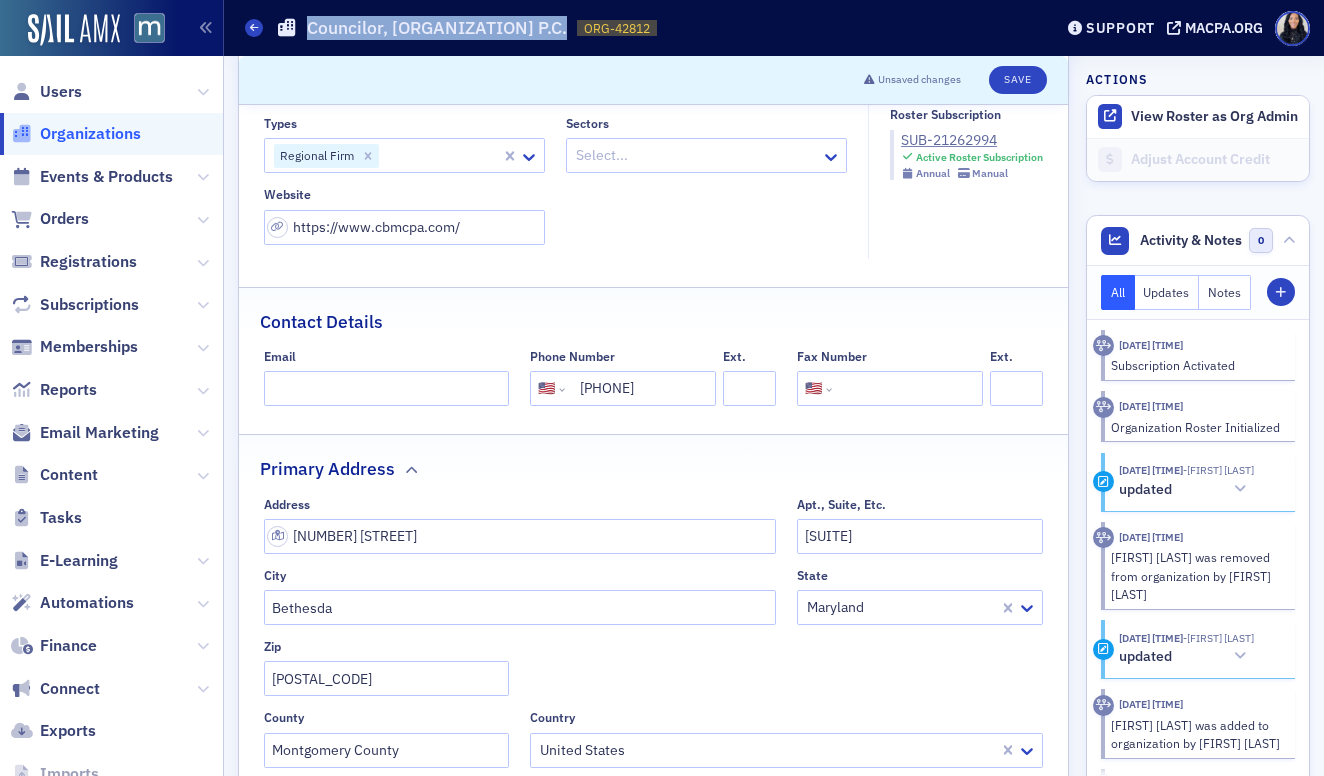 click on "Councilor, [ORGANIZATION] P.C." 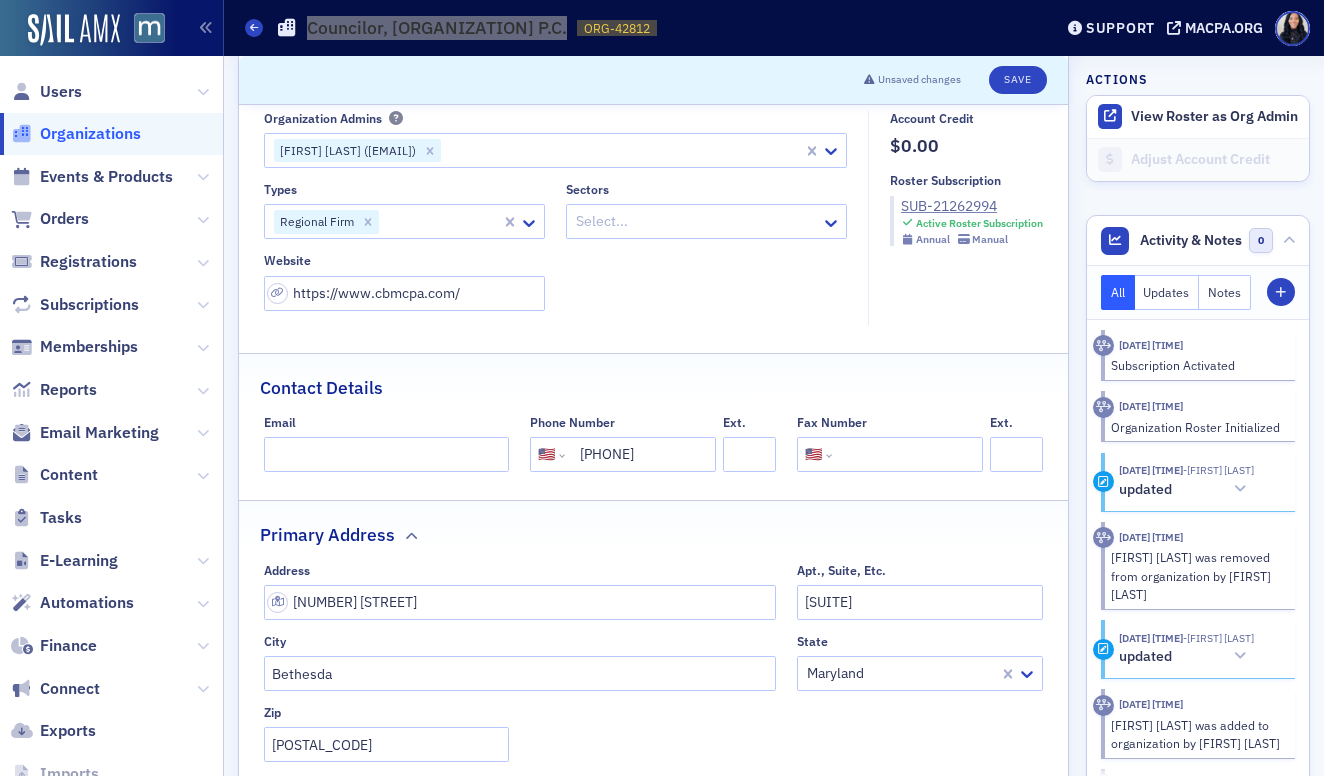 scroll, scrollTop: 161, scrollLeft: 0, axis: vertical 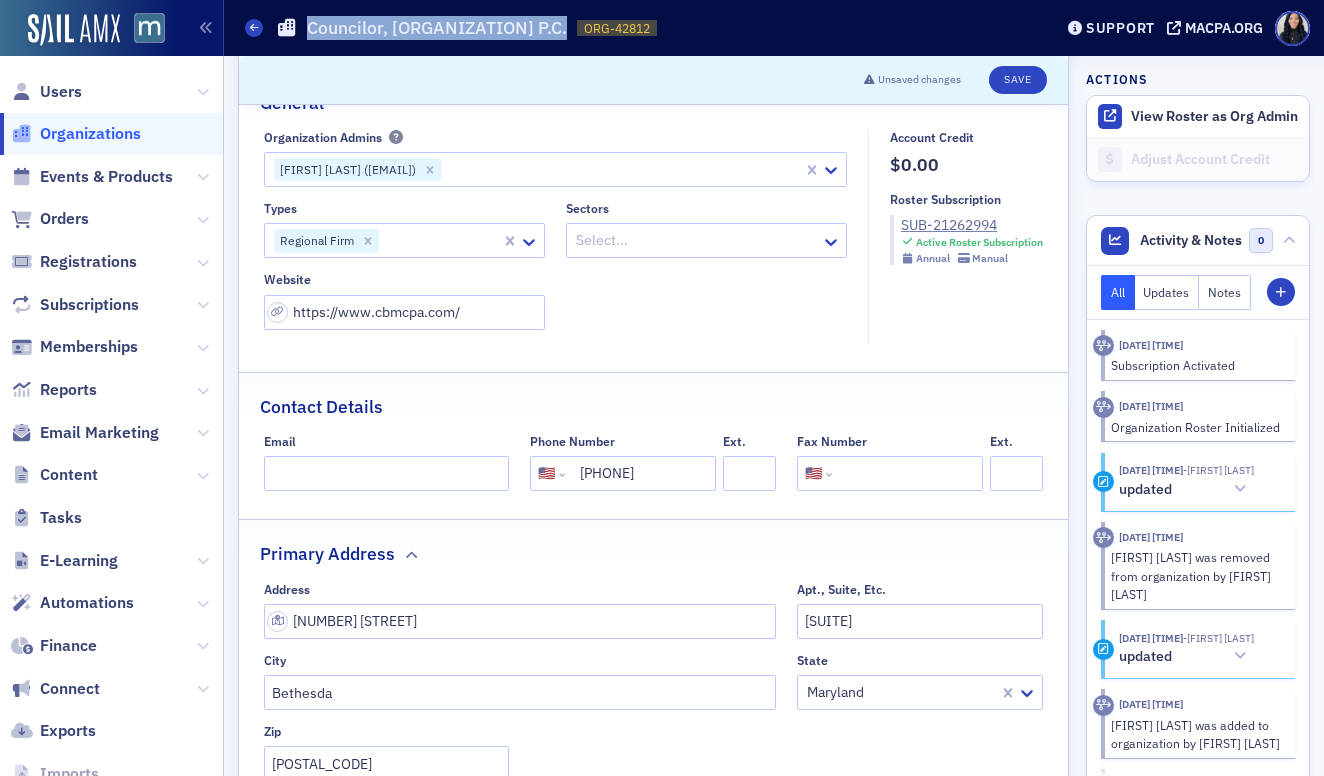 click 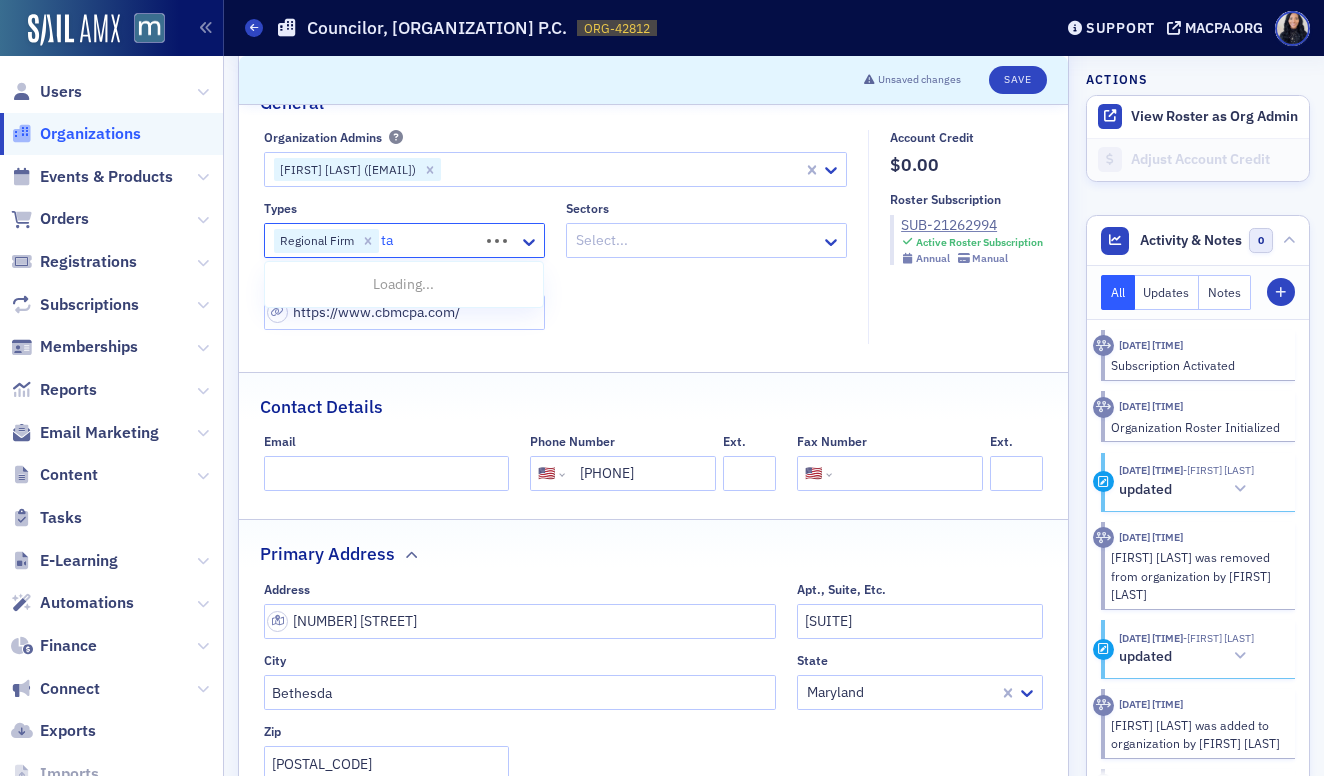 type on "t" 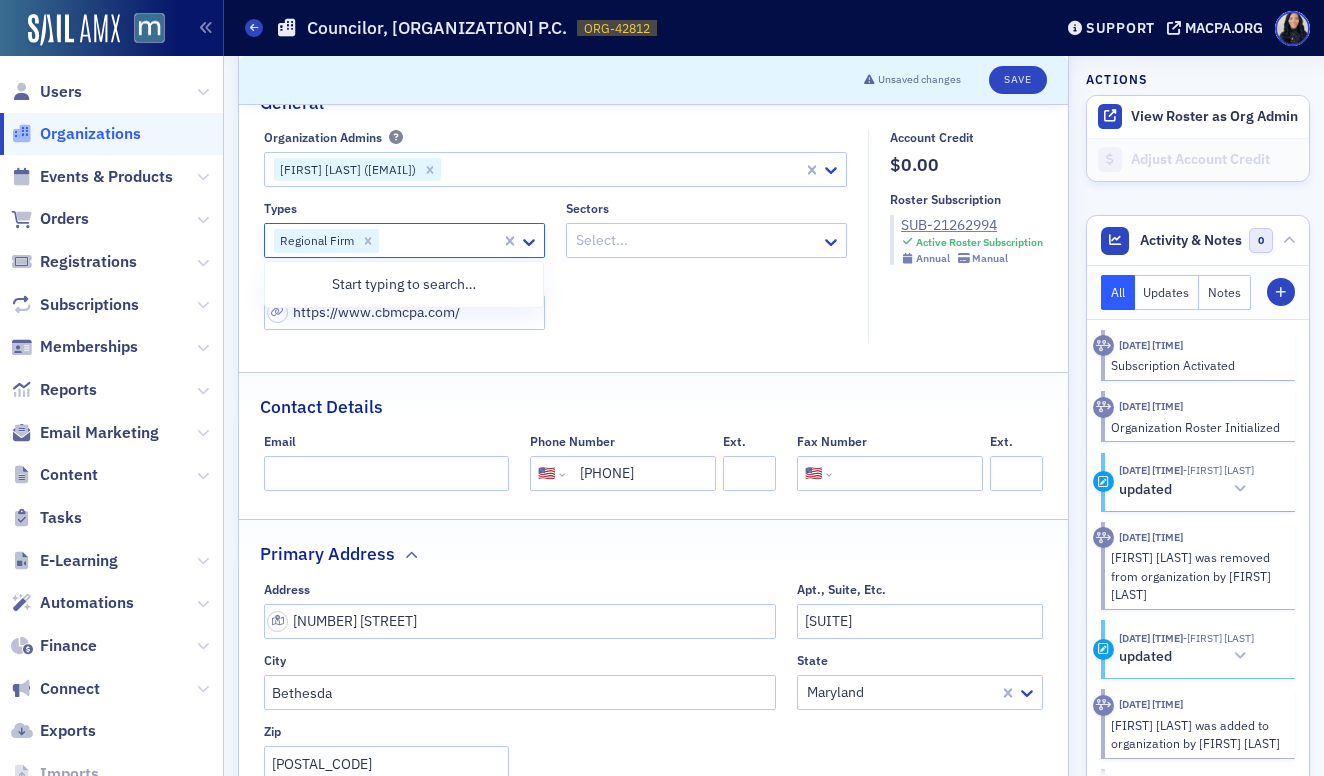 type on "t" 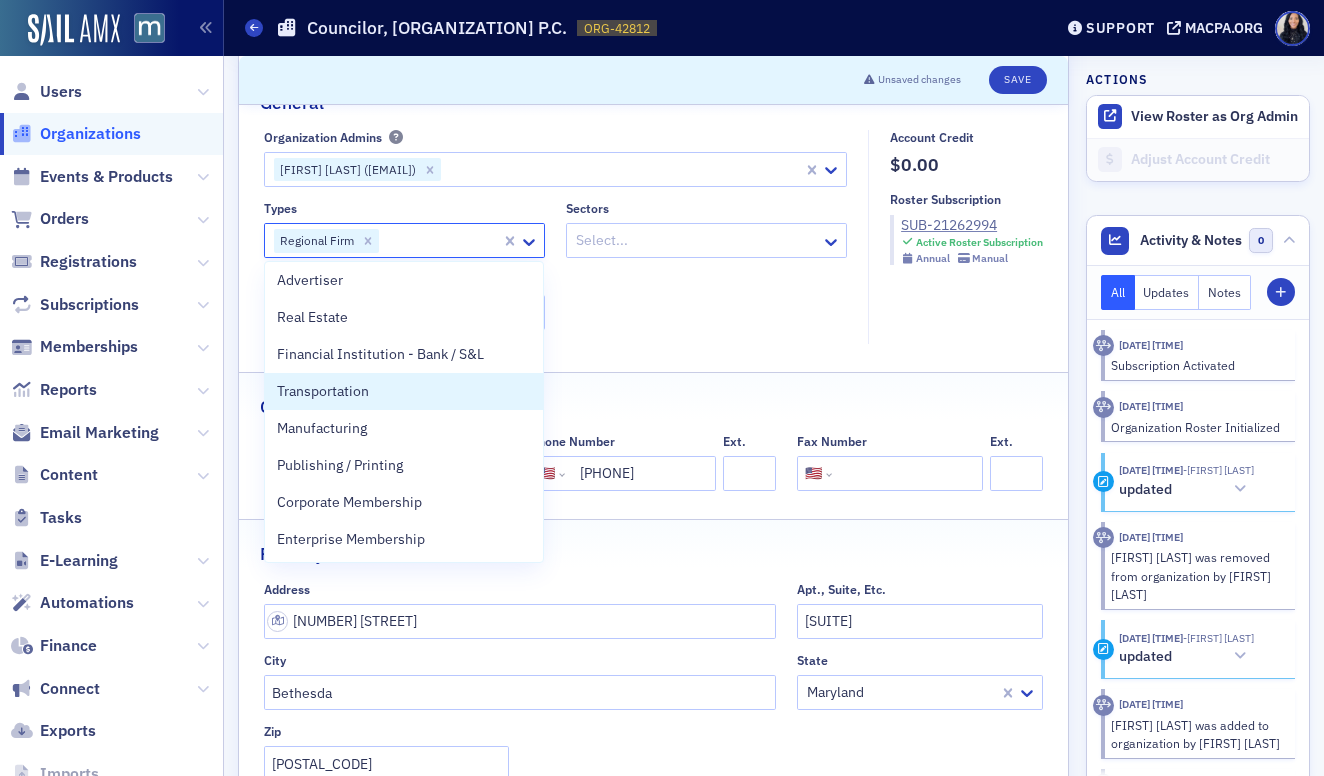 scroll, scrollTop: 0, scrollLeft: 0, axis: both 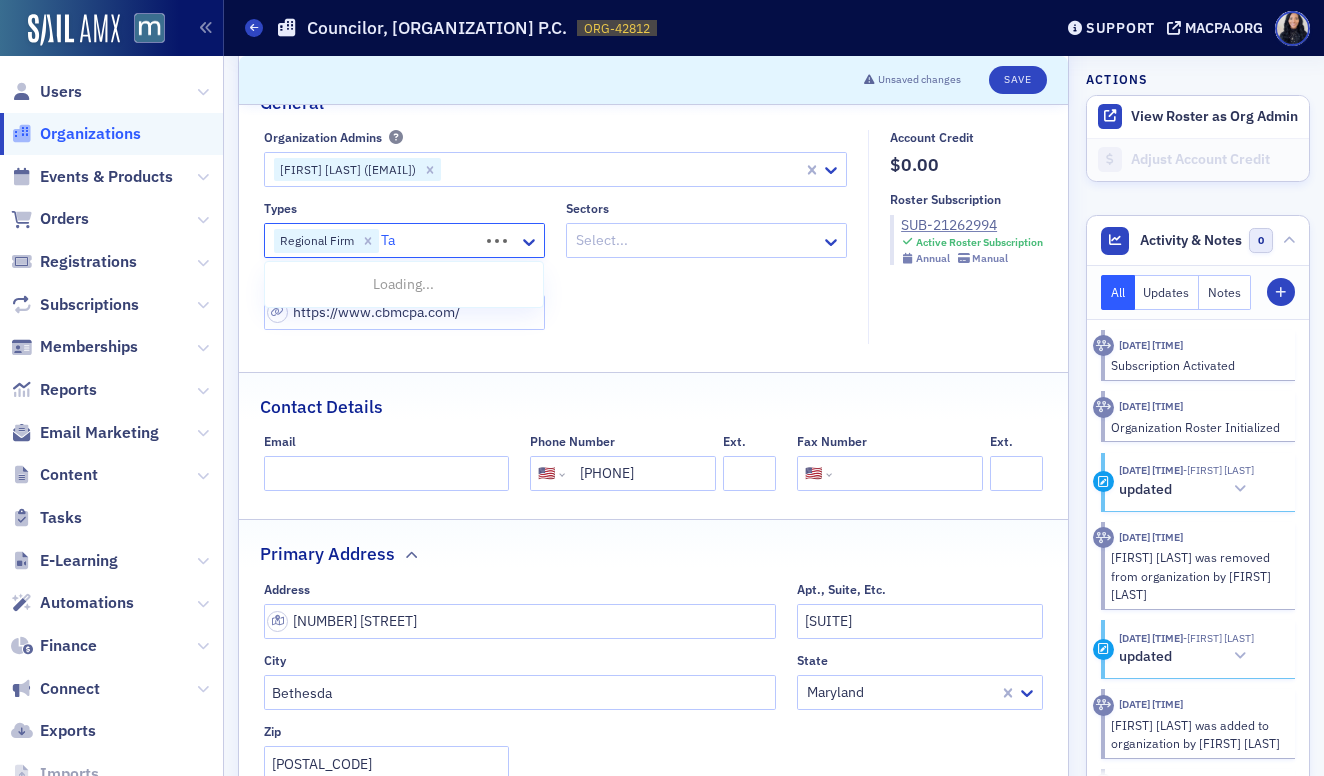 type on "T" 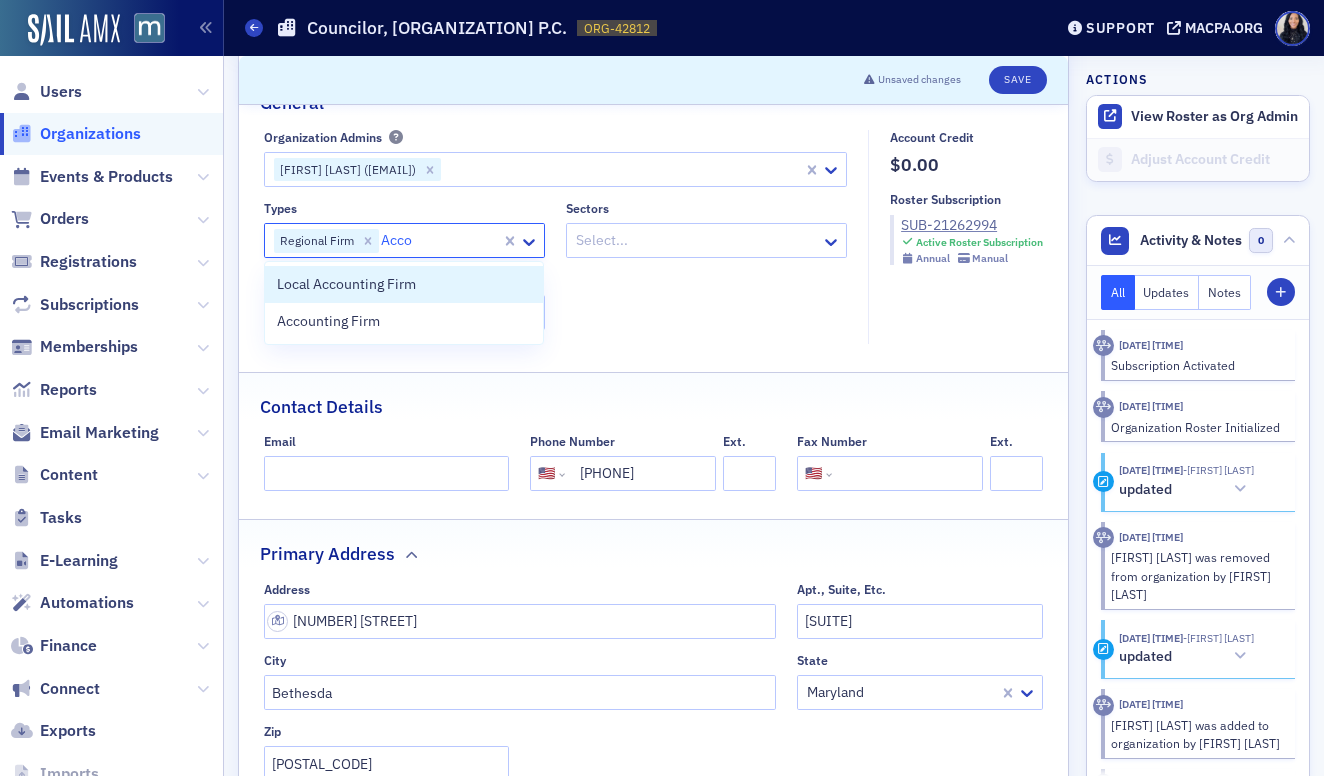 type on "Acc" 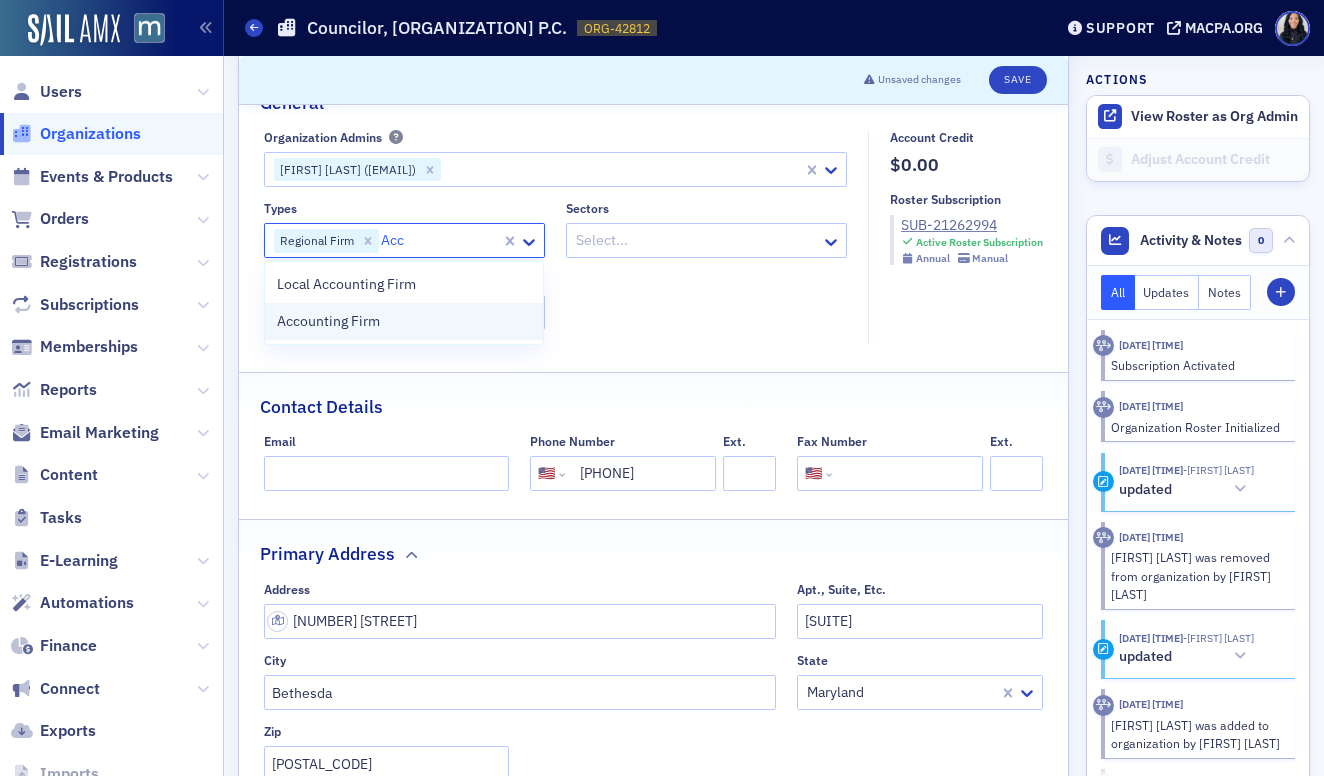 click on "Accounting Firm" at bounding box center (404, 321) 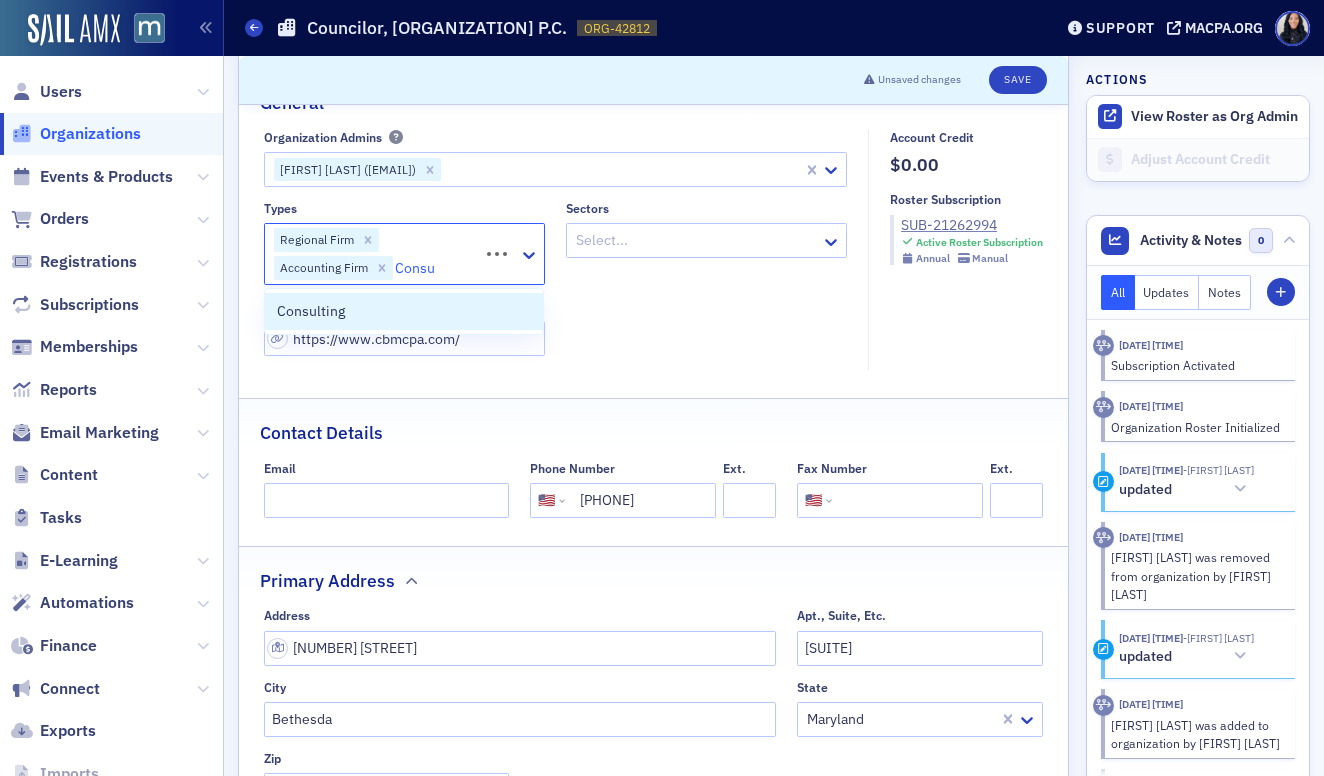 type on "Consul" 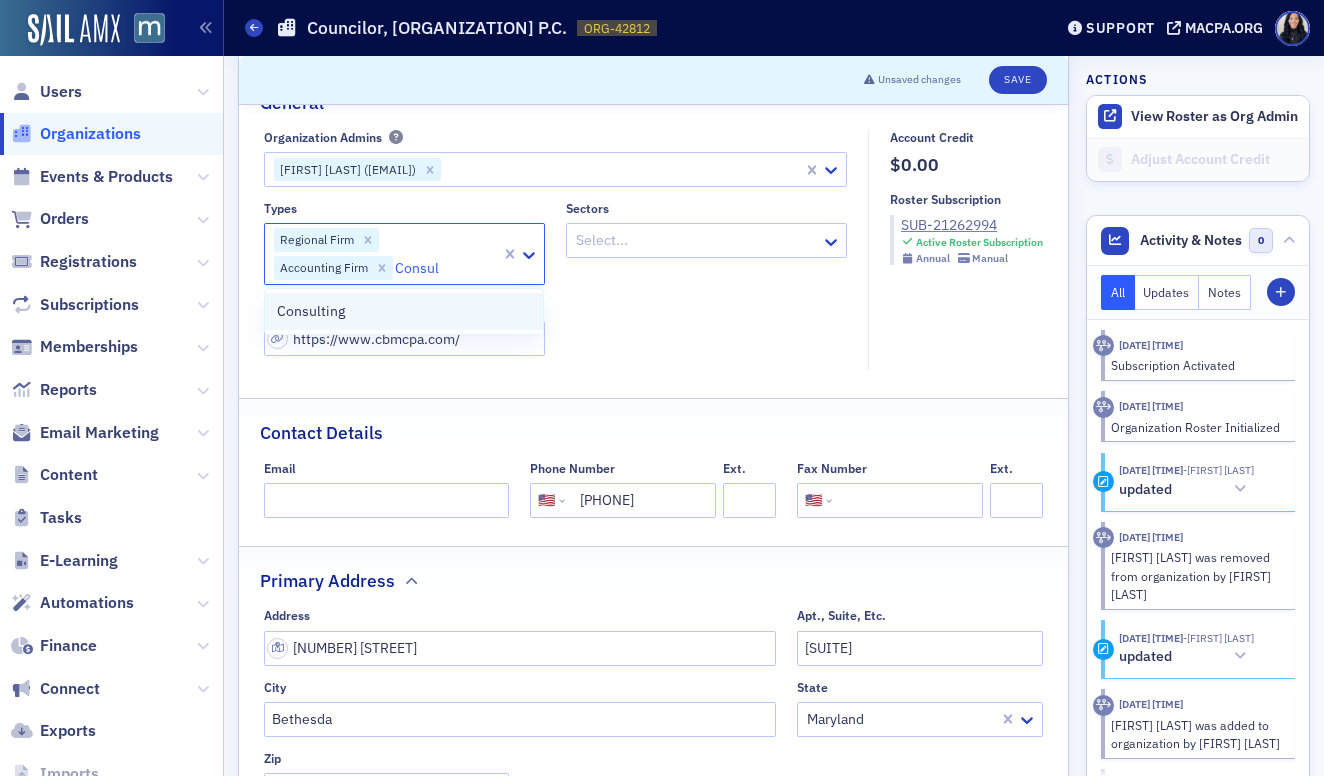 click on "Consulting" at bounding box center [404, 311] 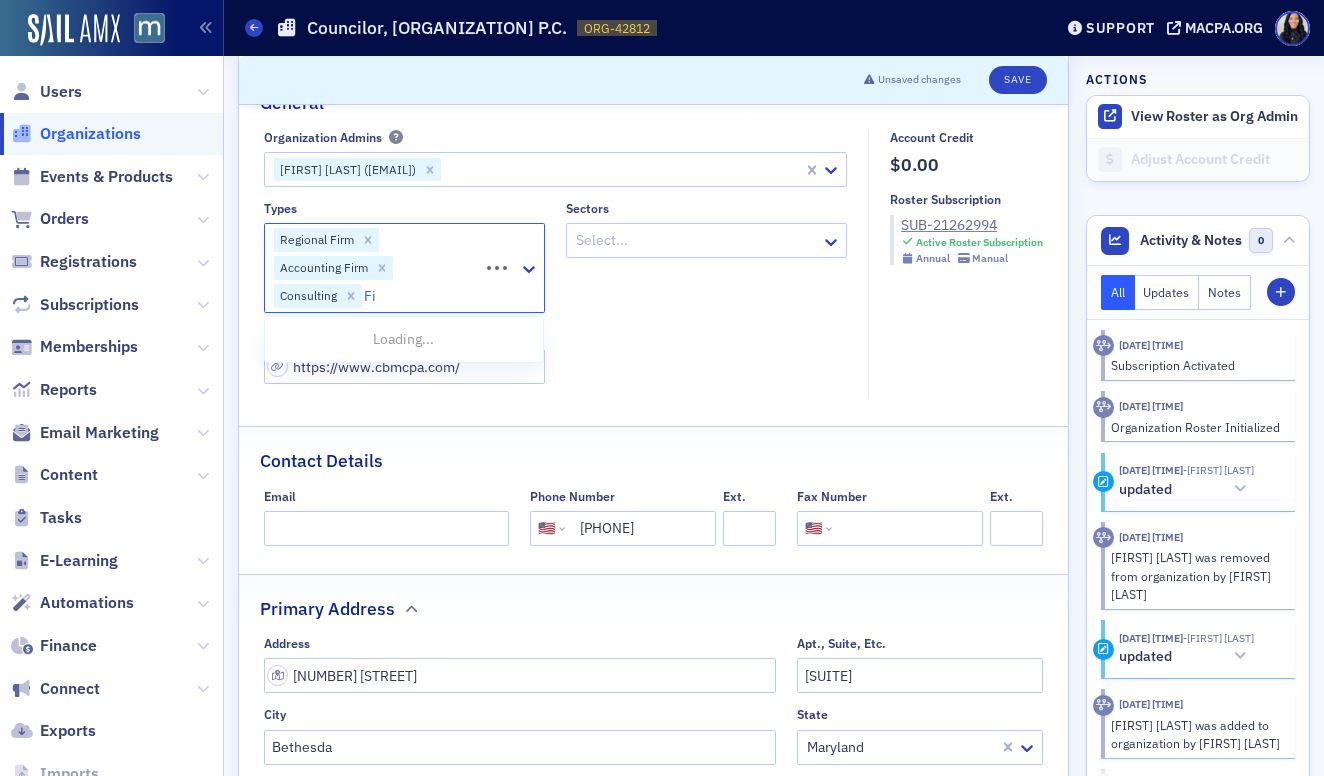 type on "Fin" 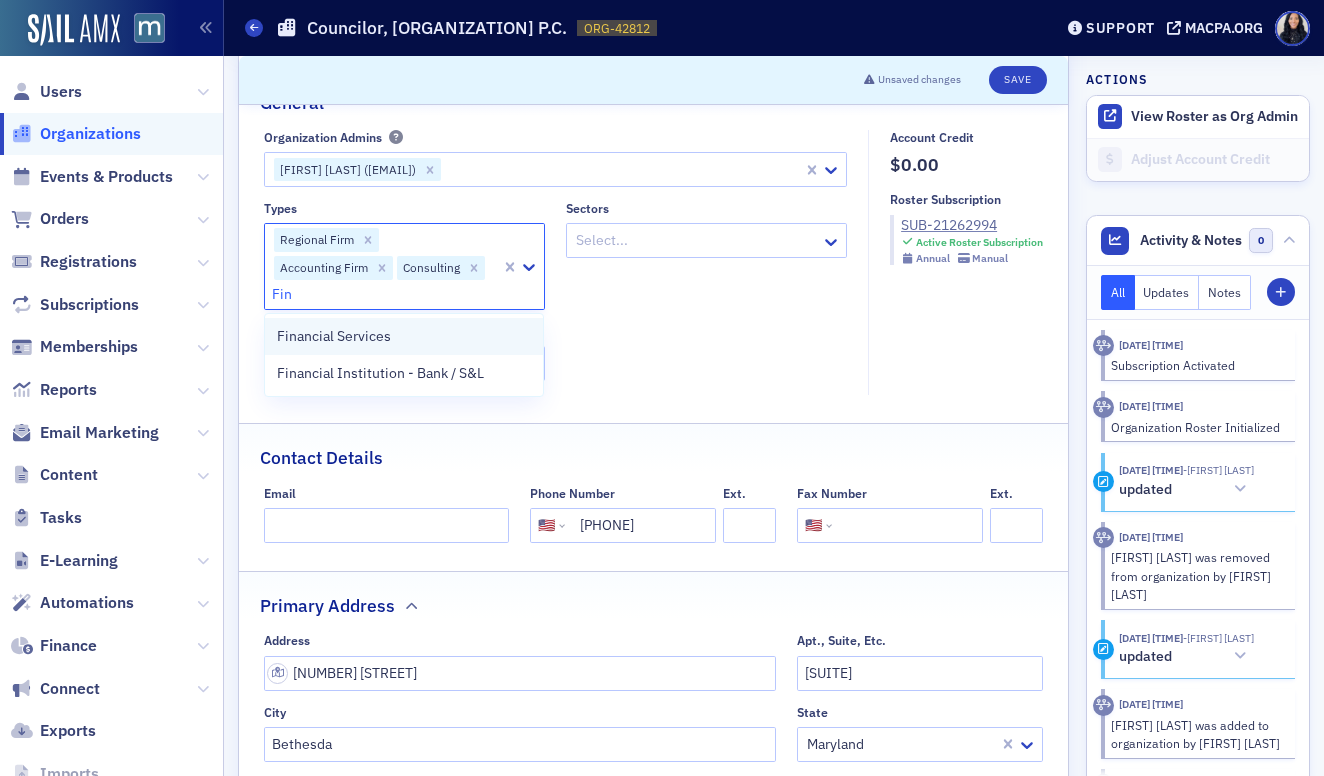 click on "Financial Services" at bounding box center (404, 336) 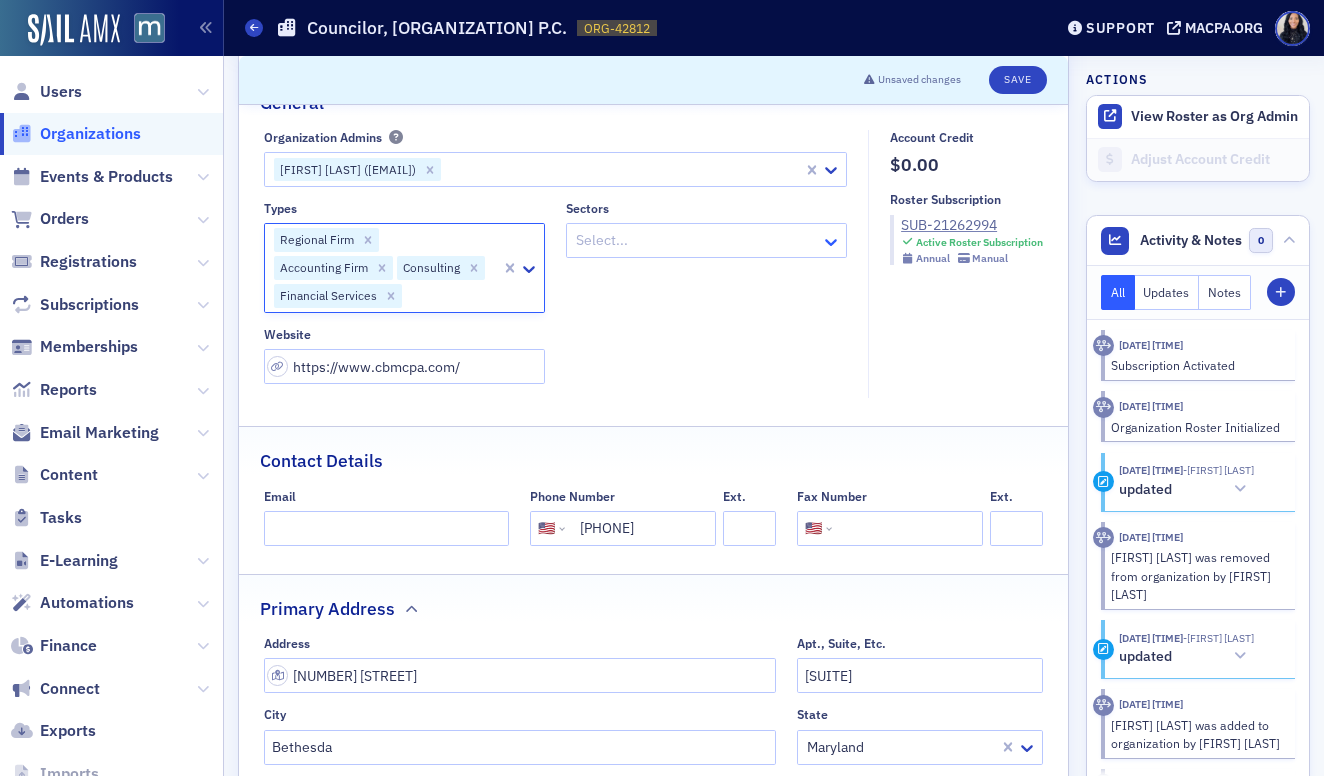 click 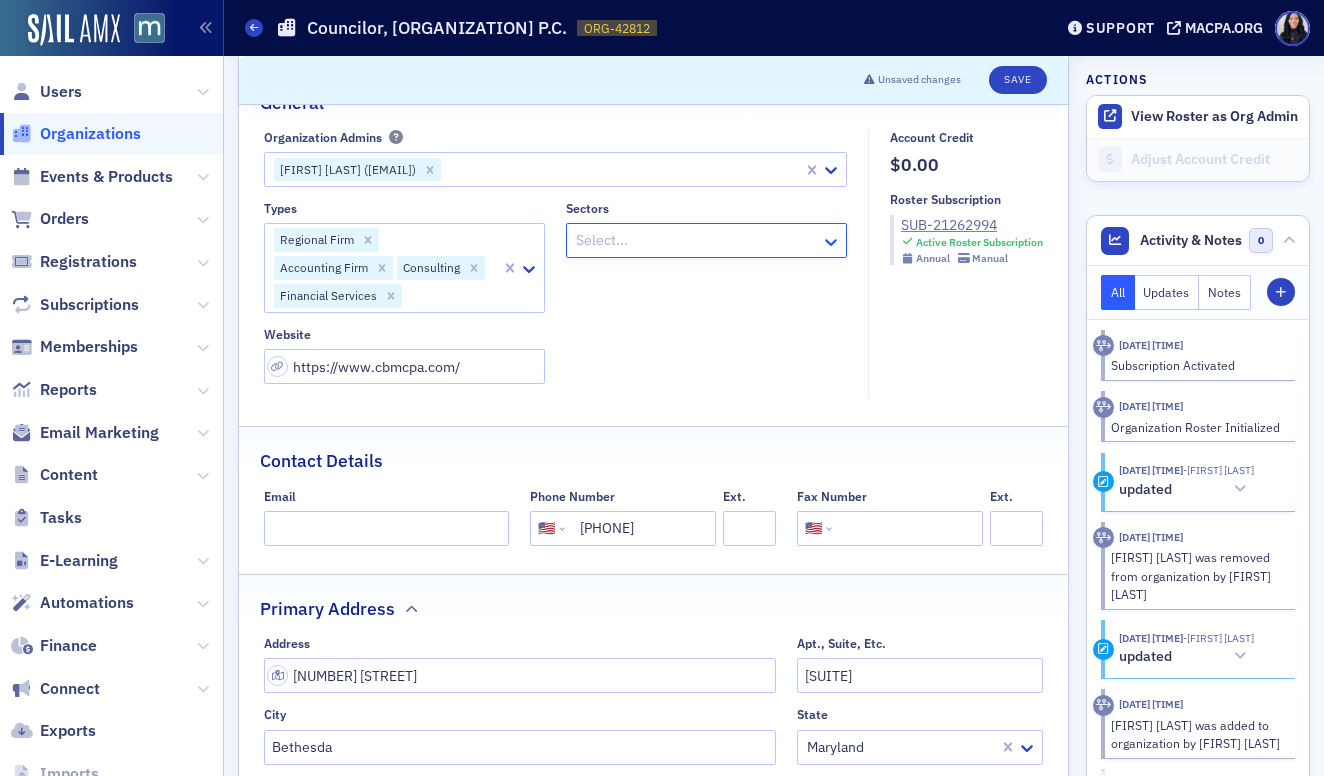 click 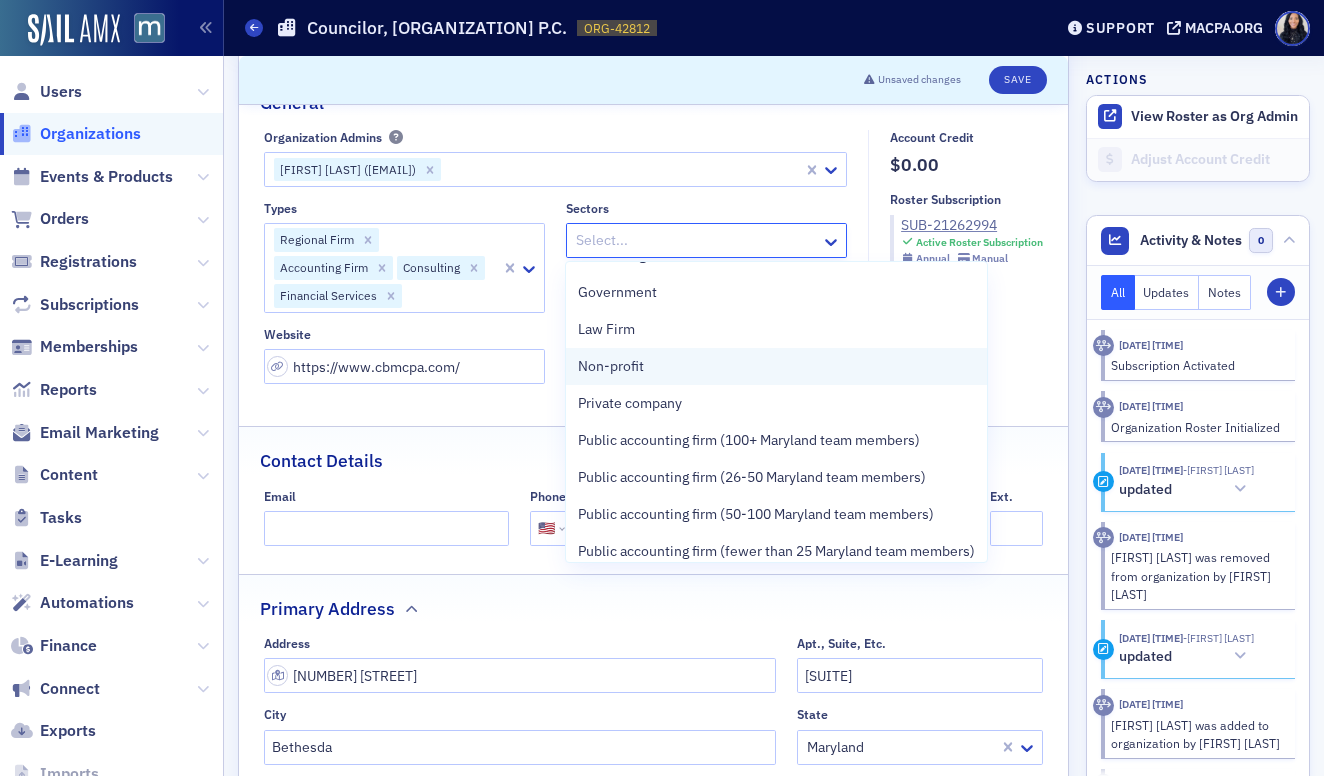 scroll, scrollTop: 68, scrollLeft: 0, axis: vertical 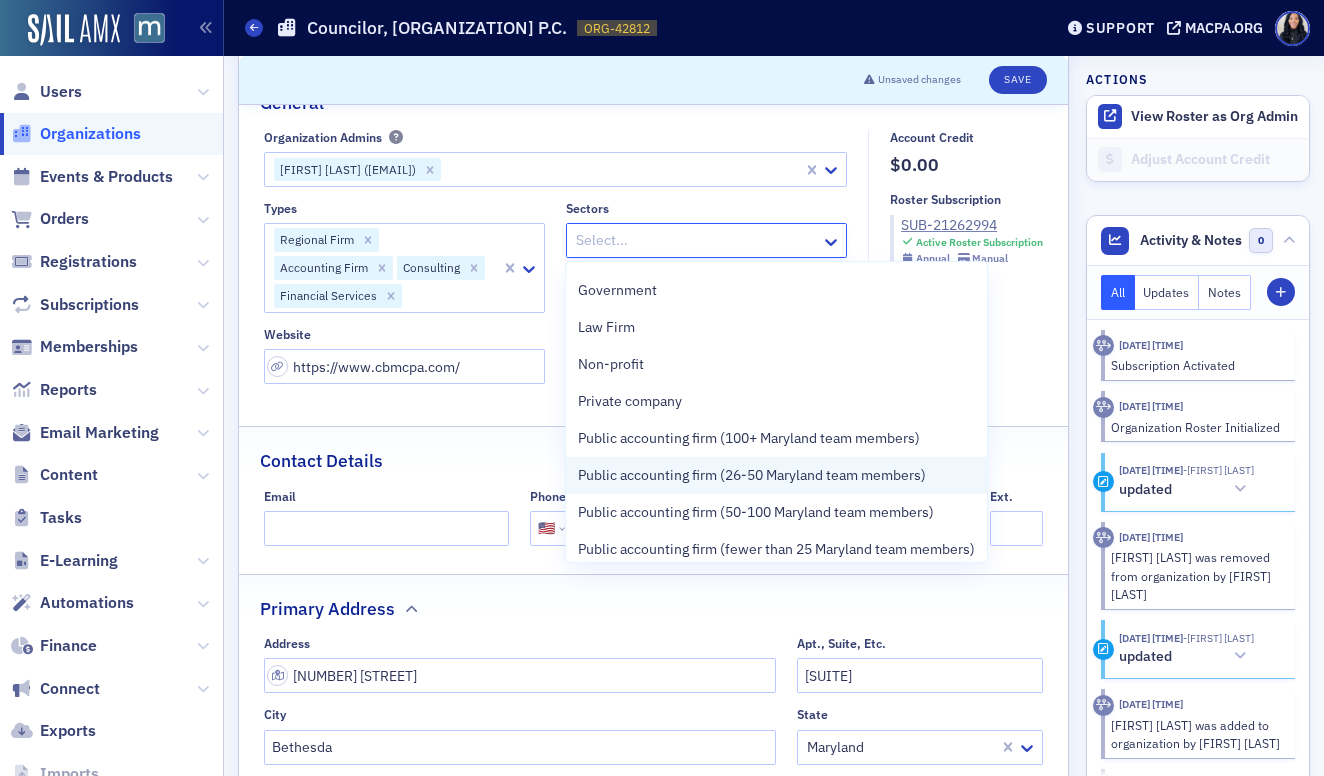 click on "Public accounting firm (26-50 Maryland team members)" at bounding box center (752, 475) 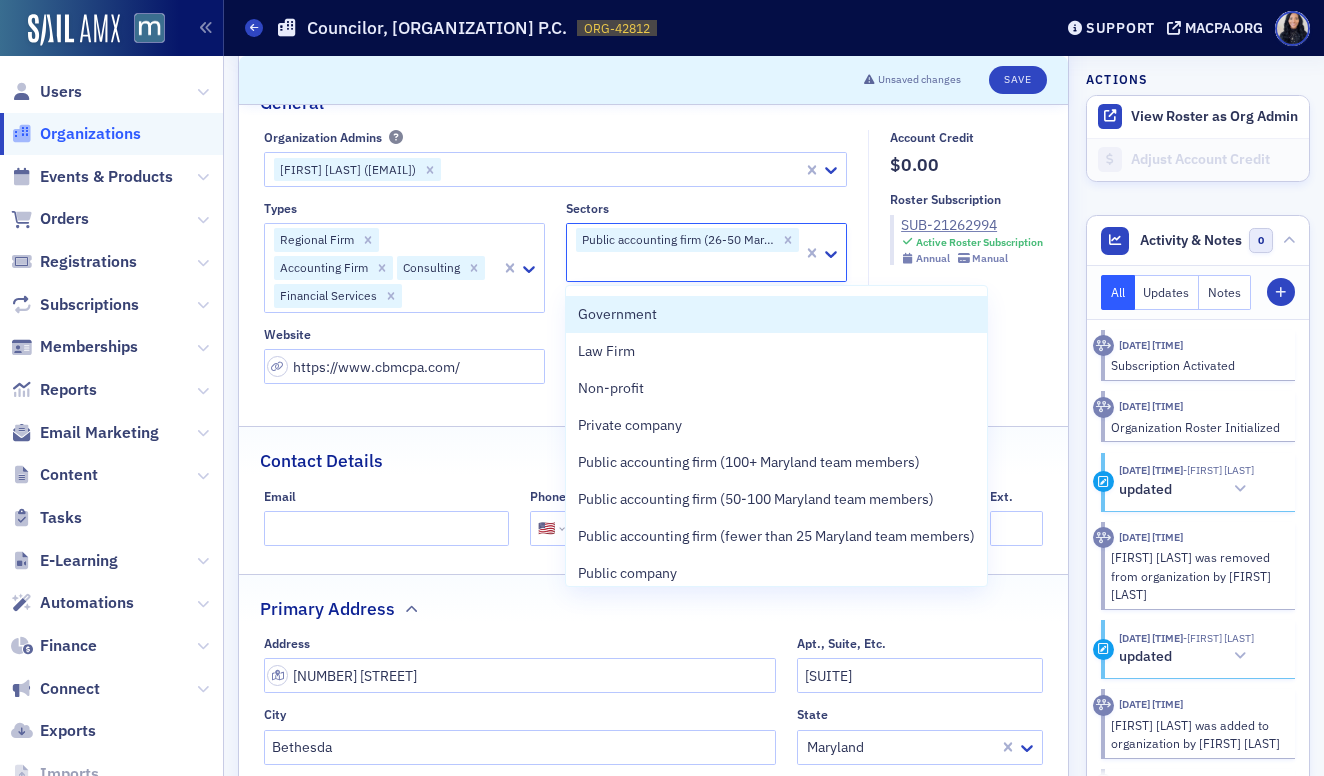 click on "Sectors" 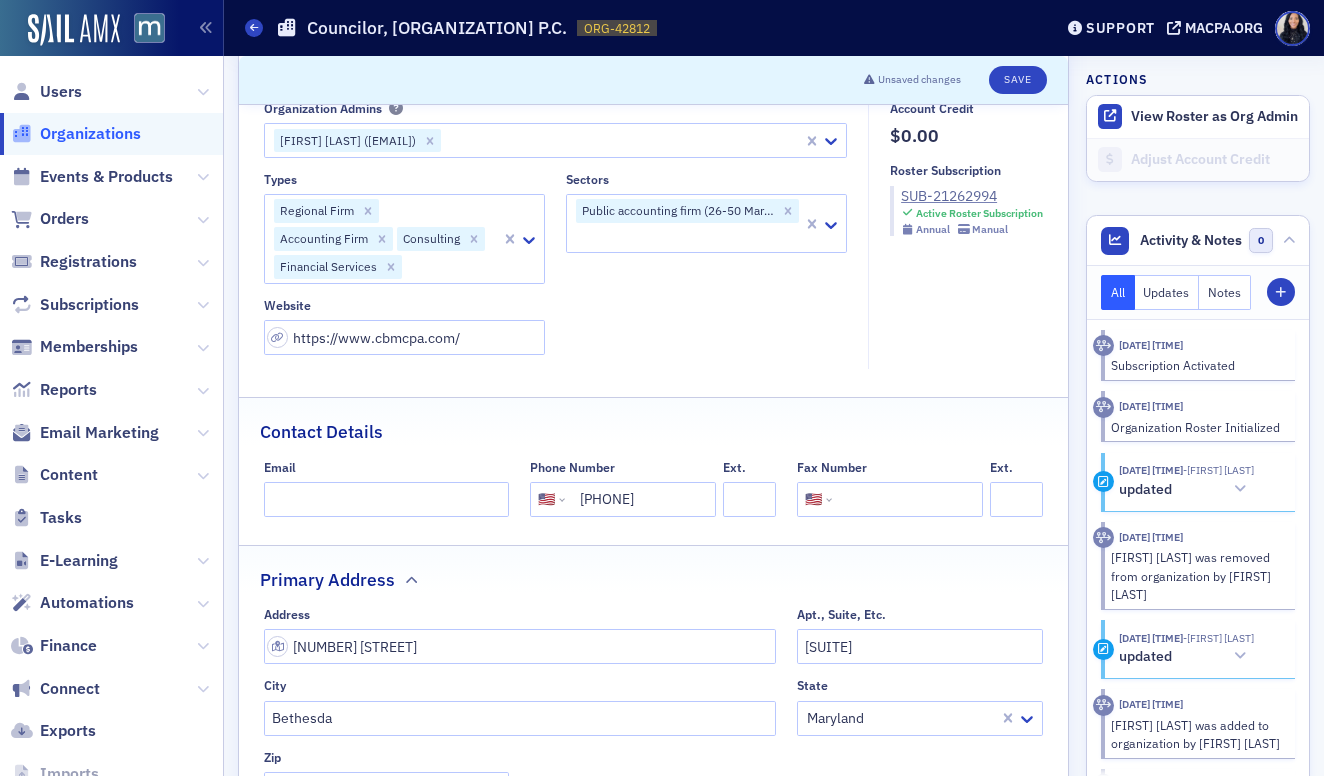 scroll, scrollTop: 0, scrollLeft: 0, axis: both 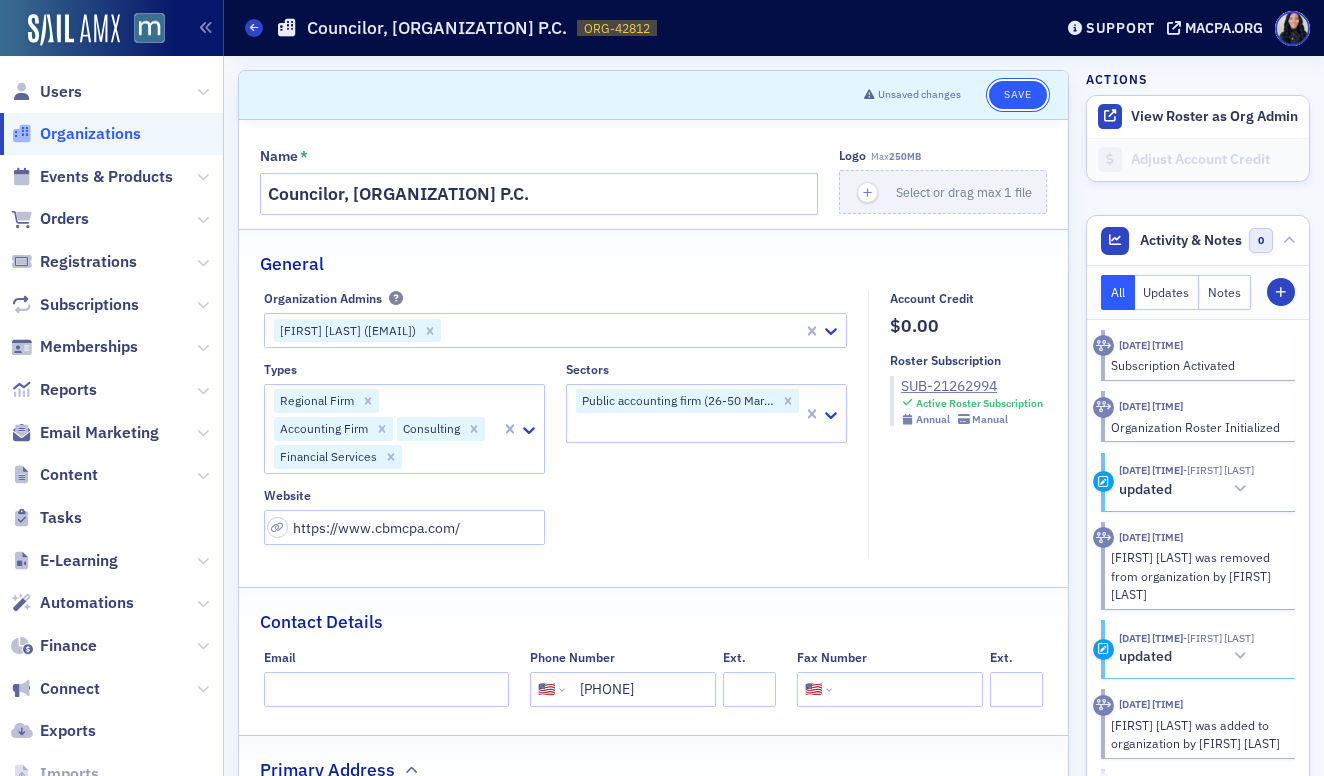 click on "Save" 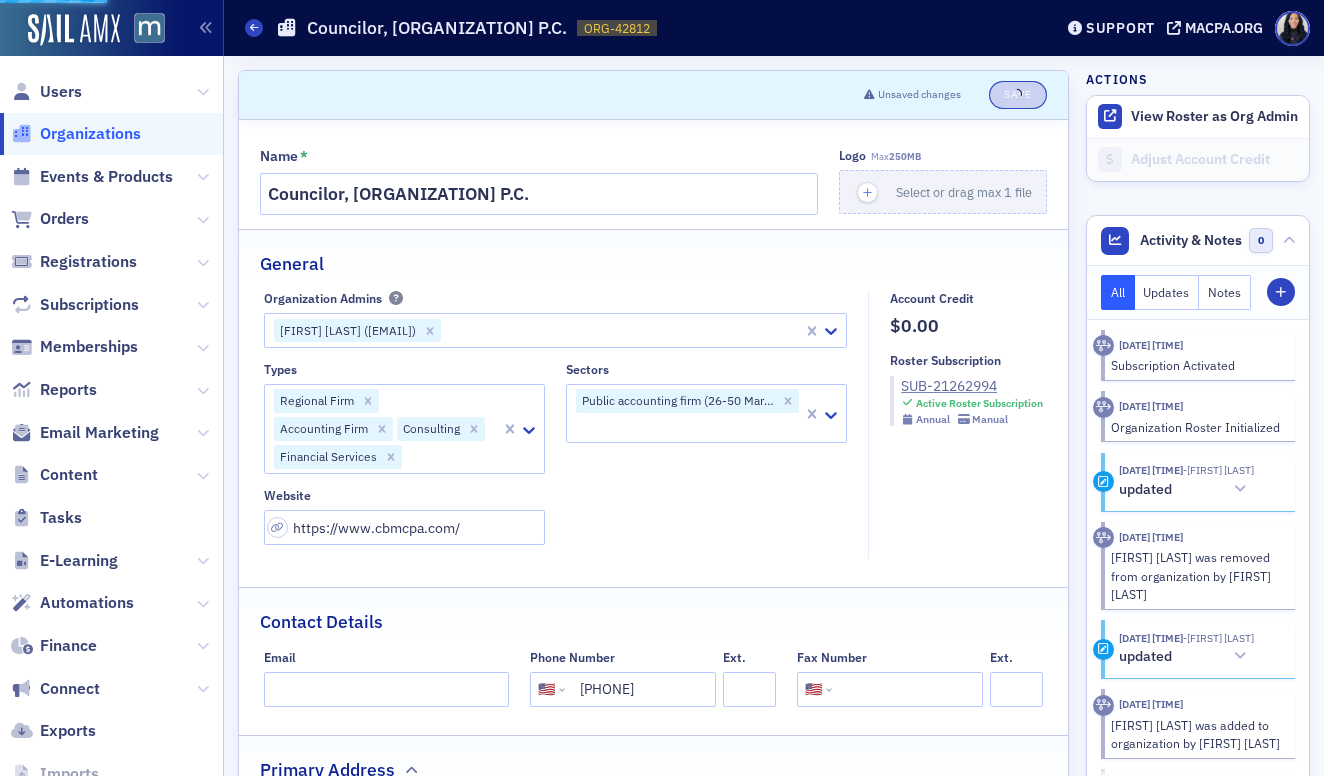 select on "US" 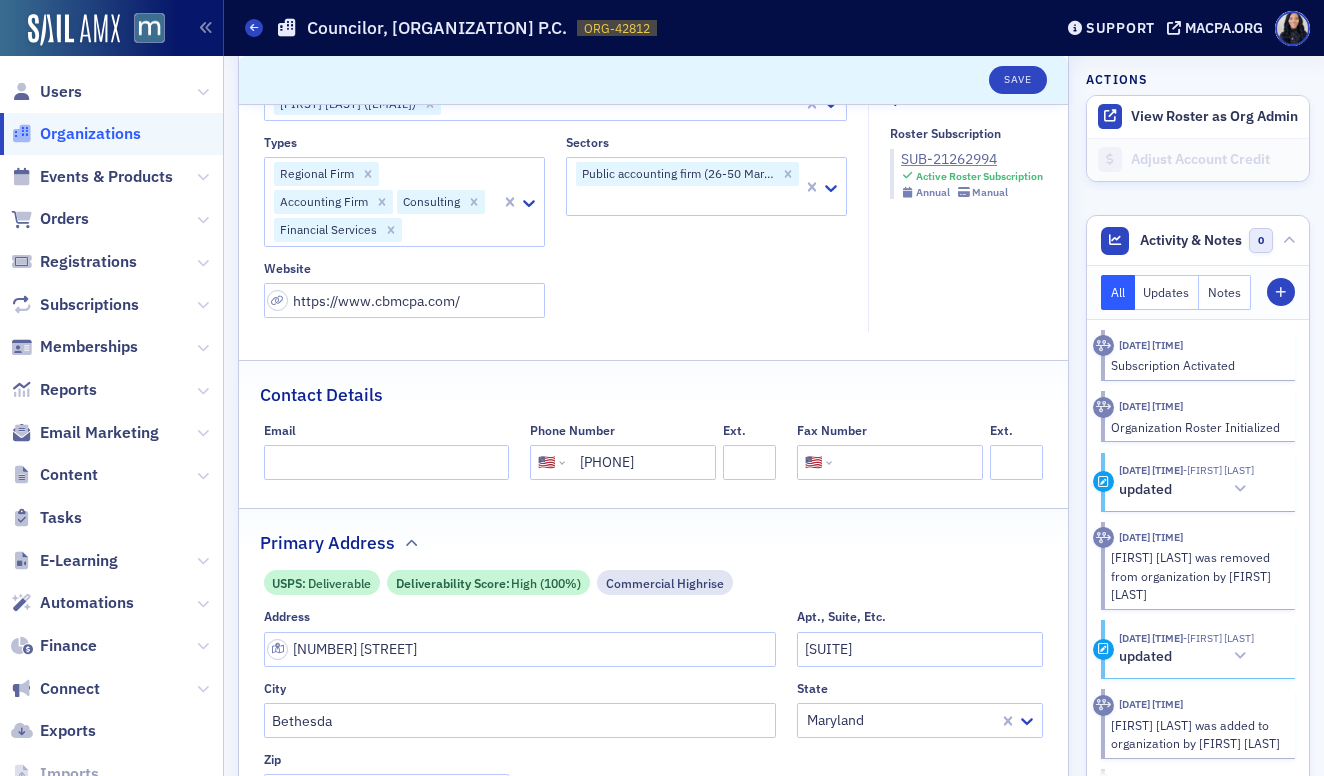 scroll, scrollTop: 181, scrollLeft: 0, axis: vertical 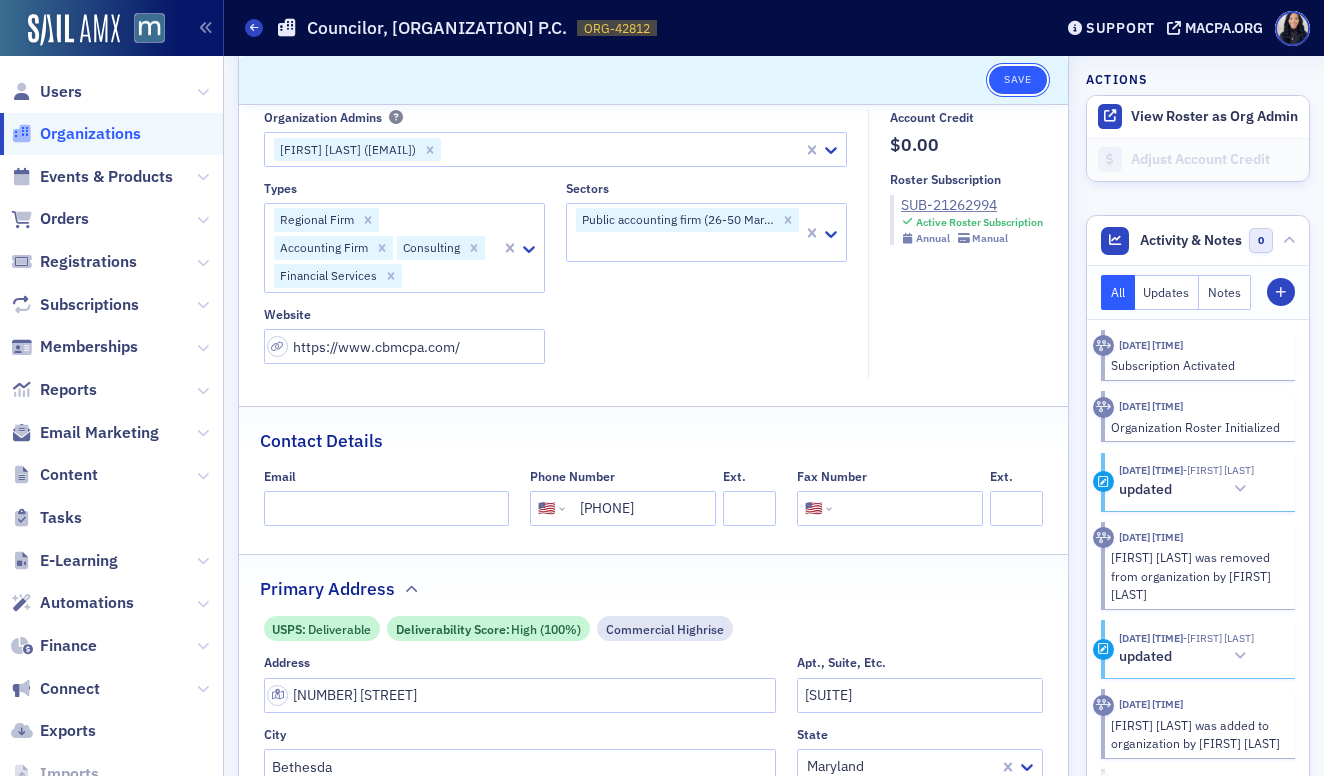 click on "Save" 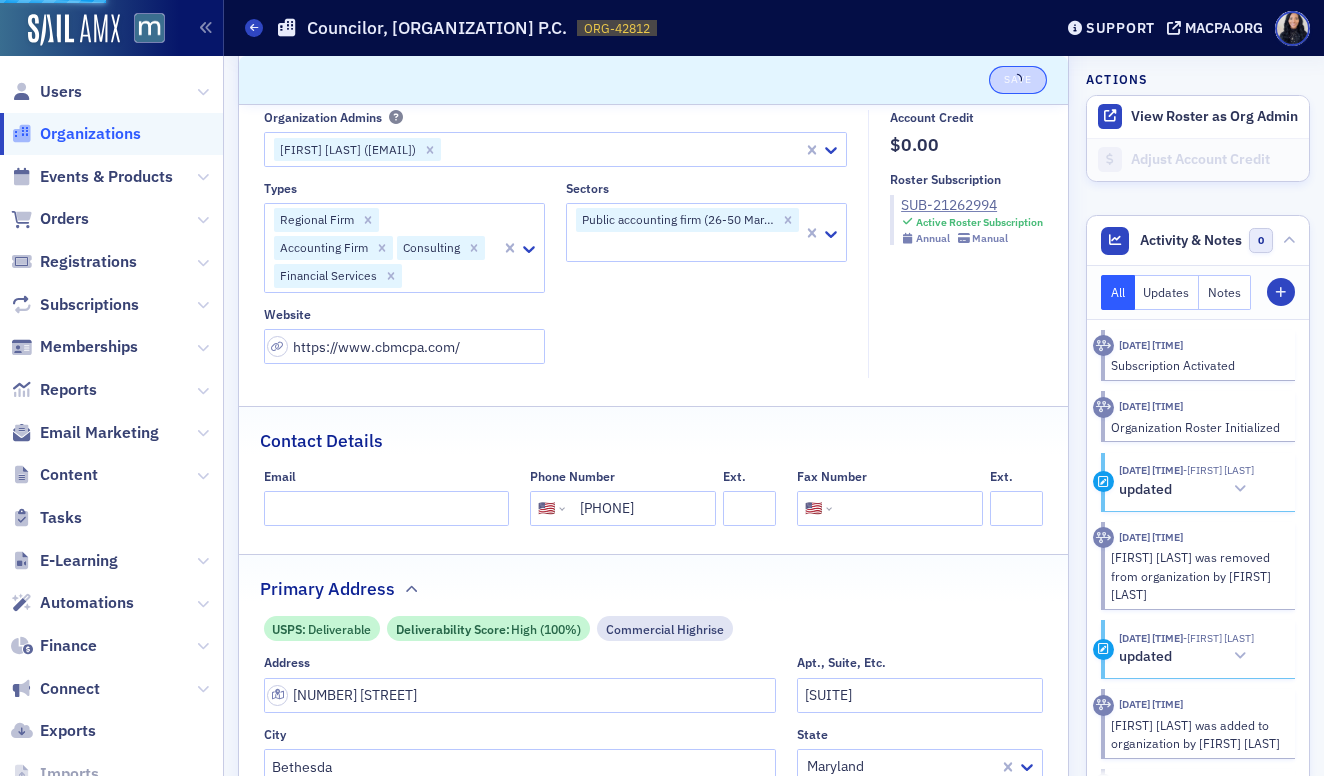 select on "US" 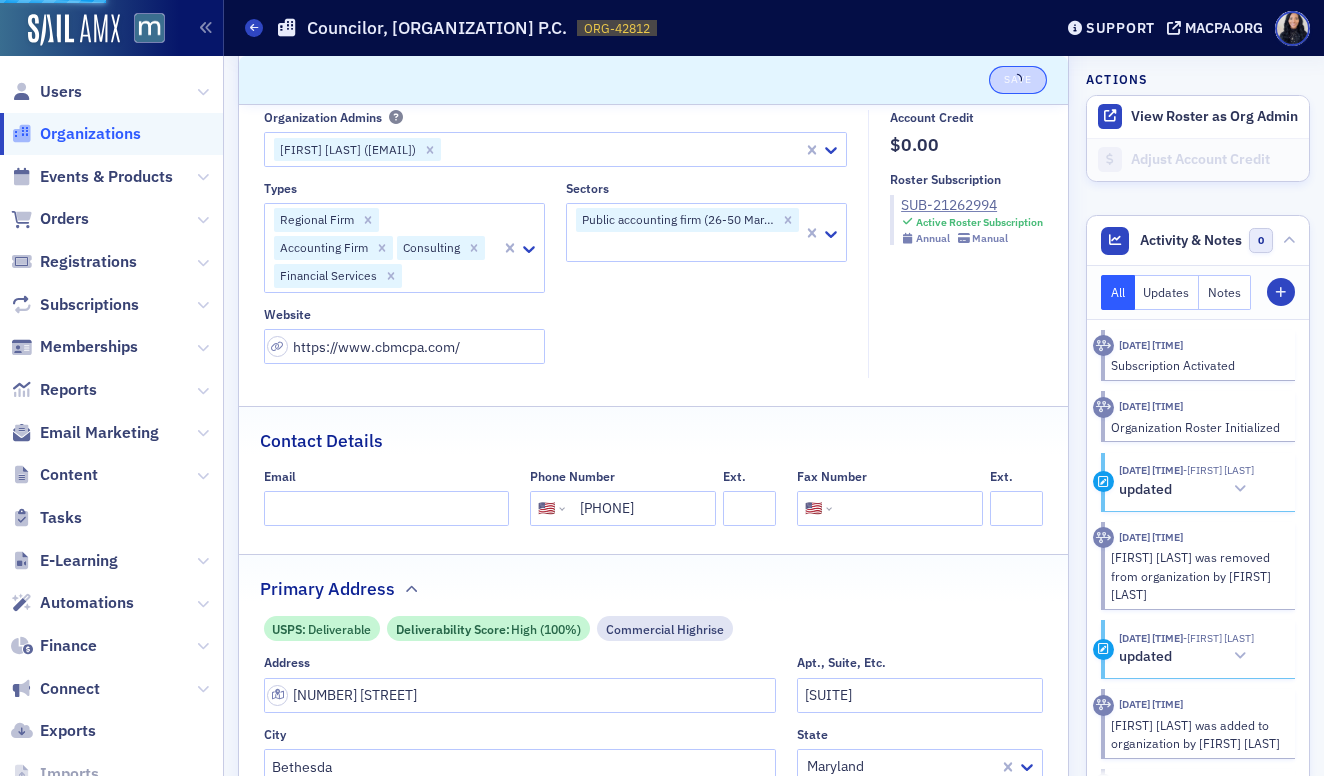 select on "US" 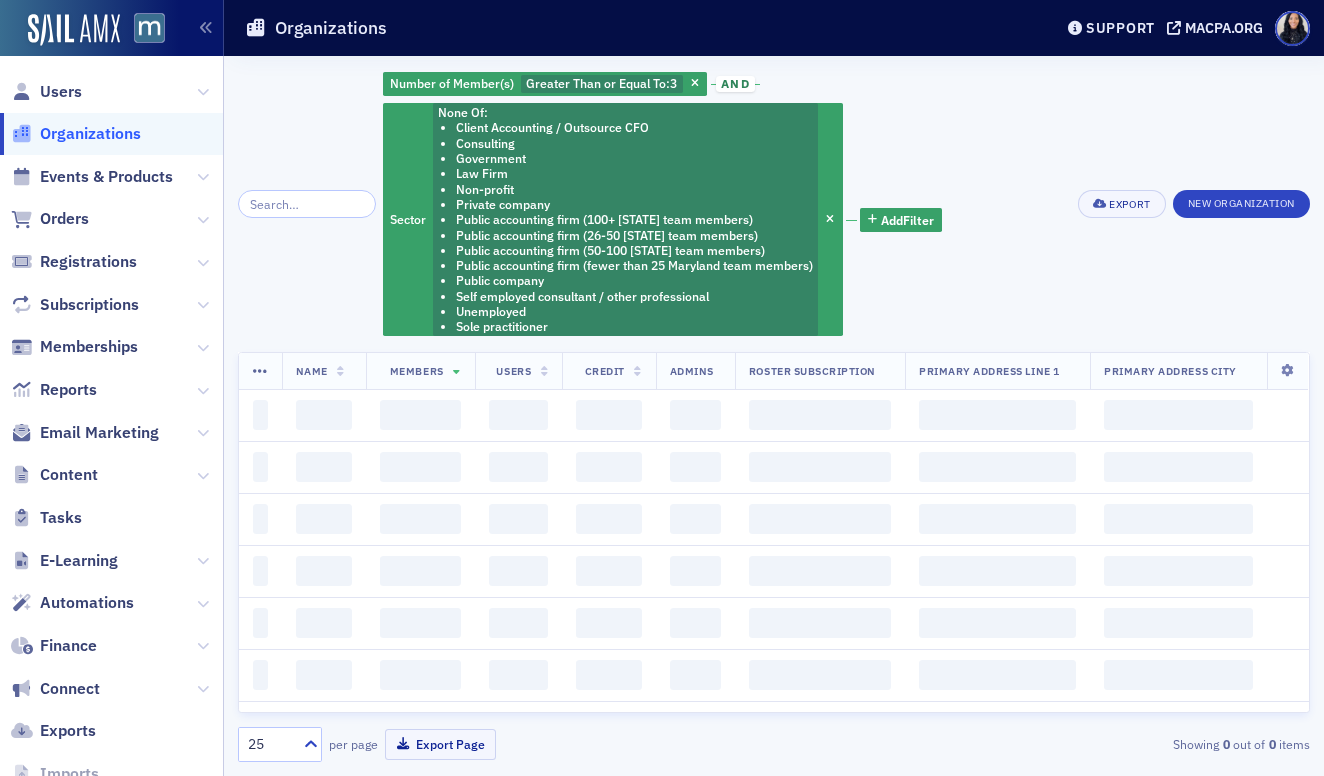 scroll, scrollTop: 0, scrollLeft: 0, axis: both 